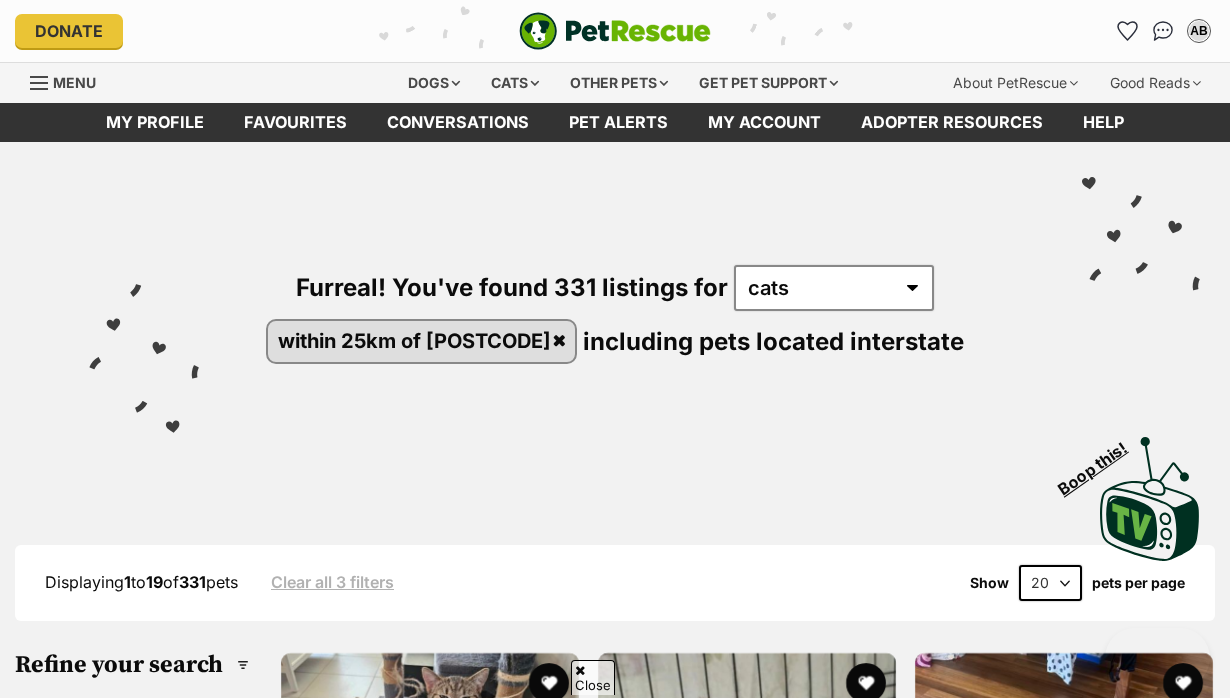 scroll, scrollTop: 911, scrollLeft: 0, axis: vertical 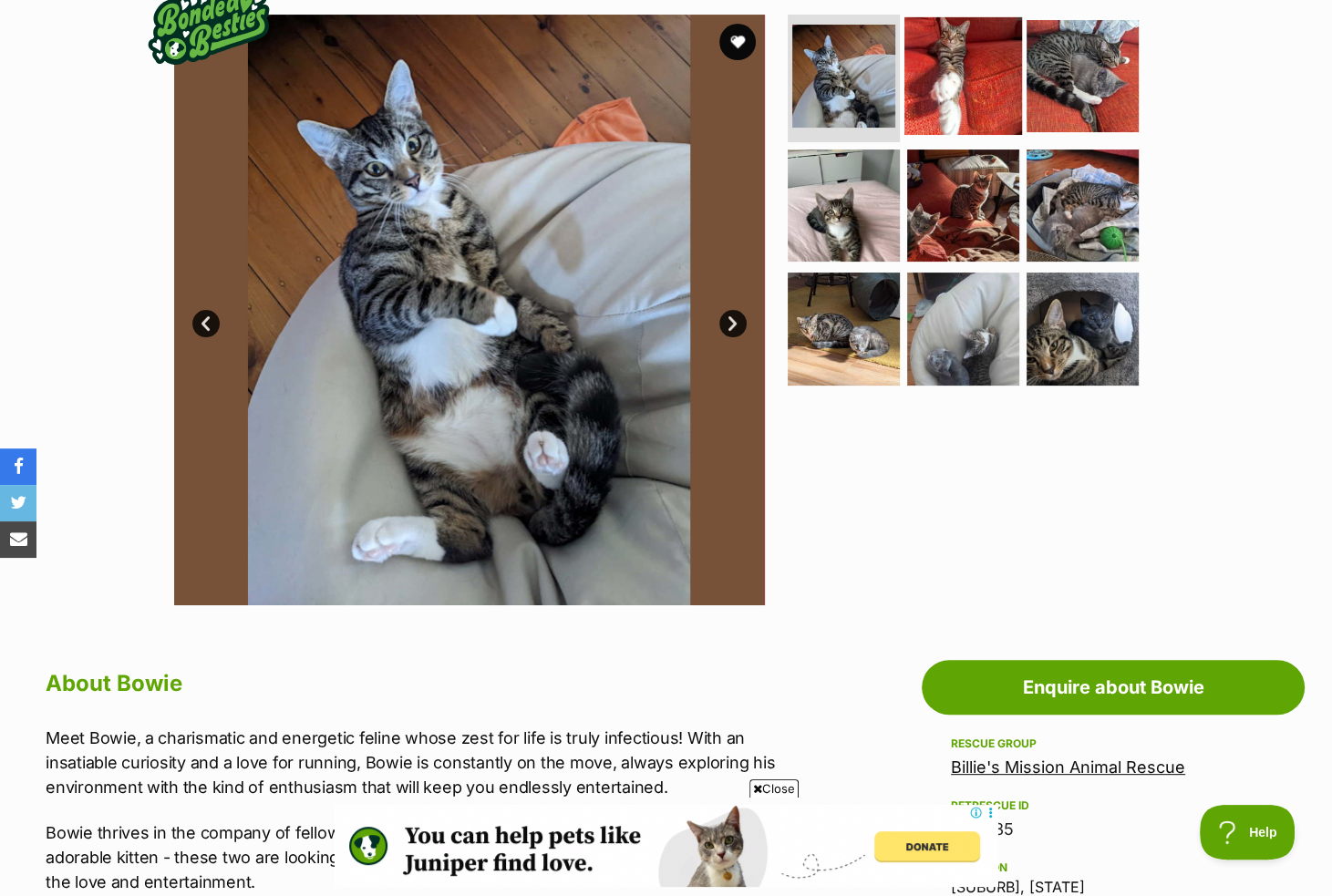 click at bounding box center [963, 76] 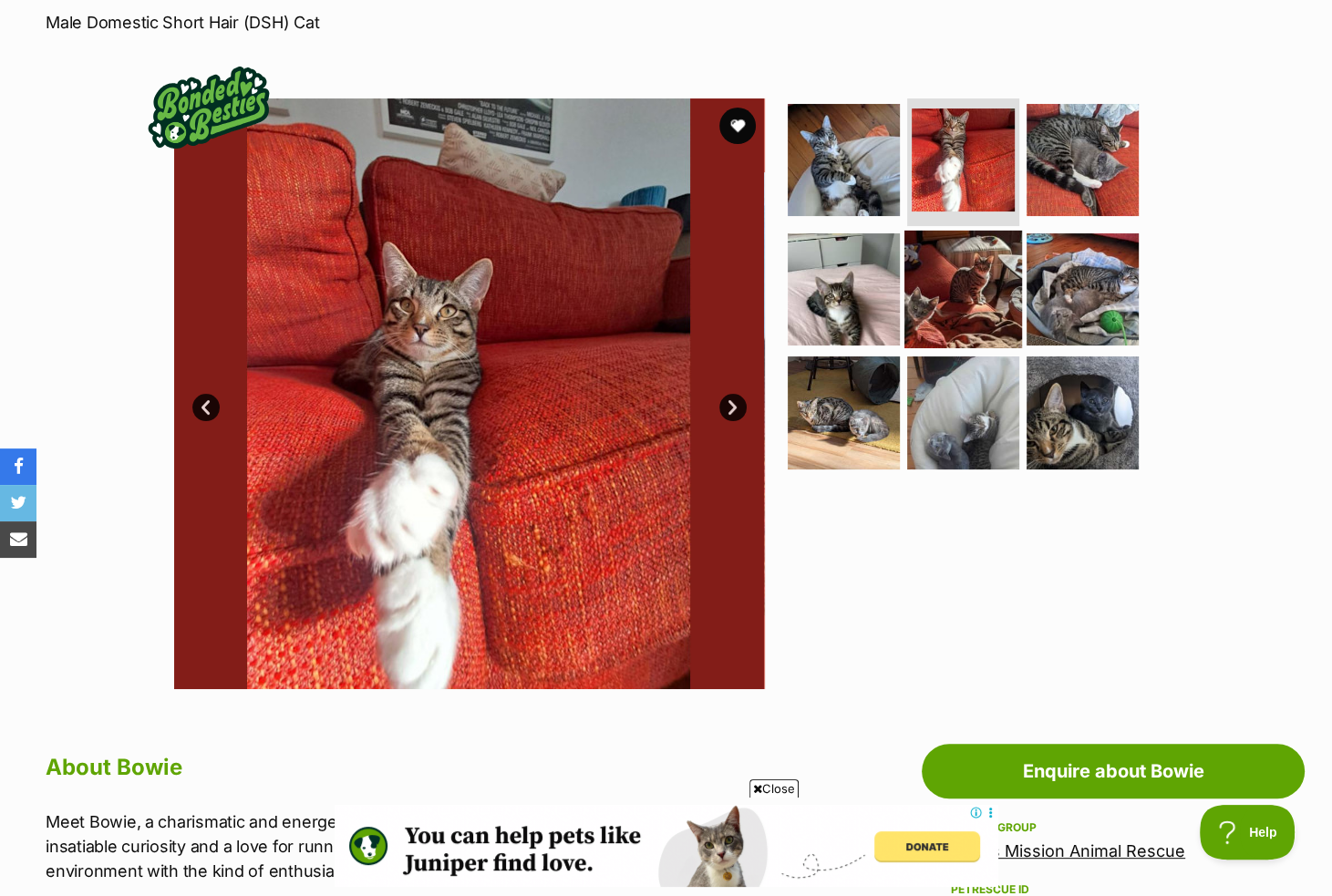 scroll, scrollTop: 182, scrollLeft: 0, axis: vertical 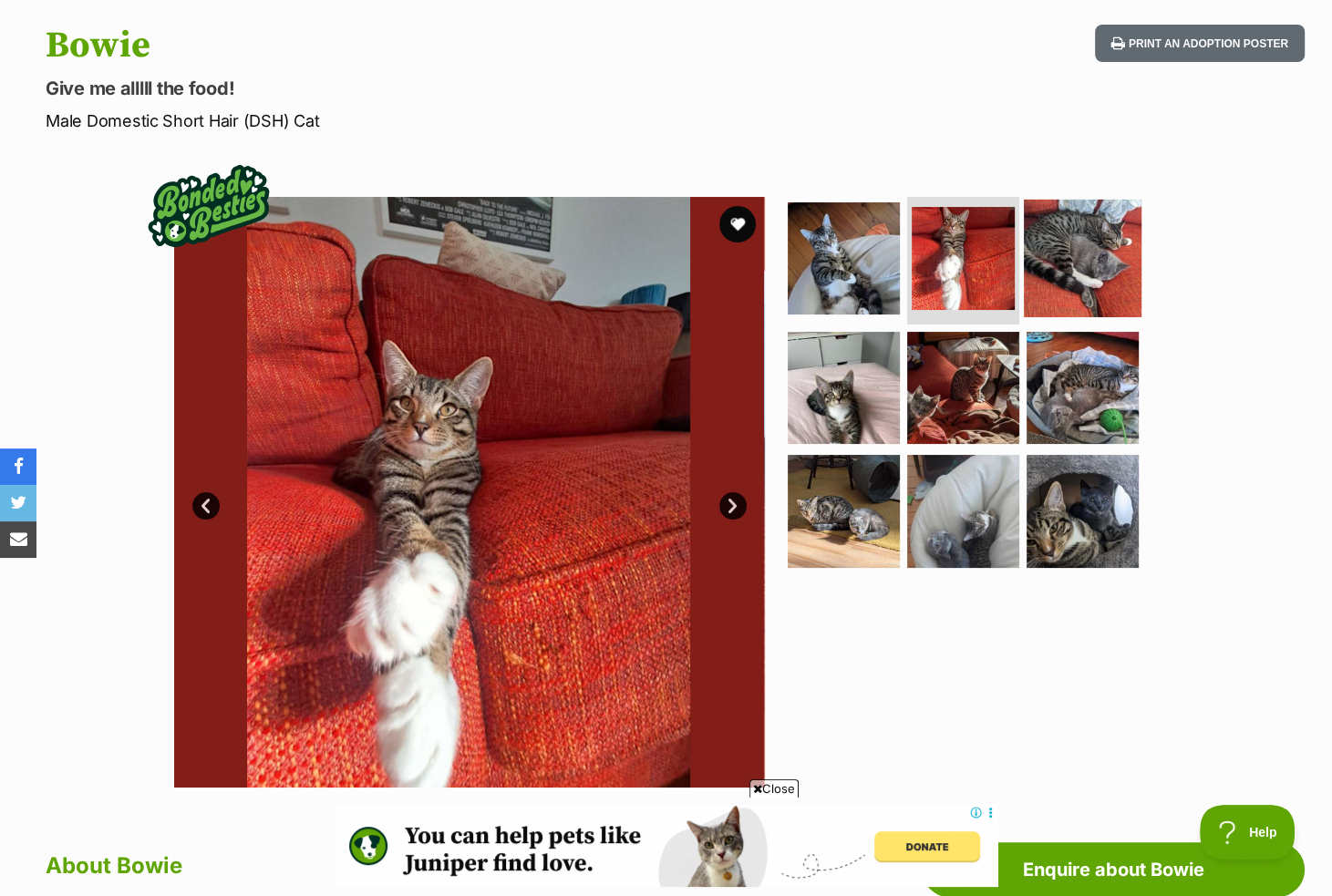 click at bounding box center [1082, 258] 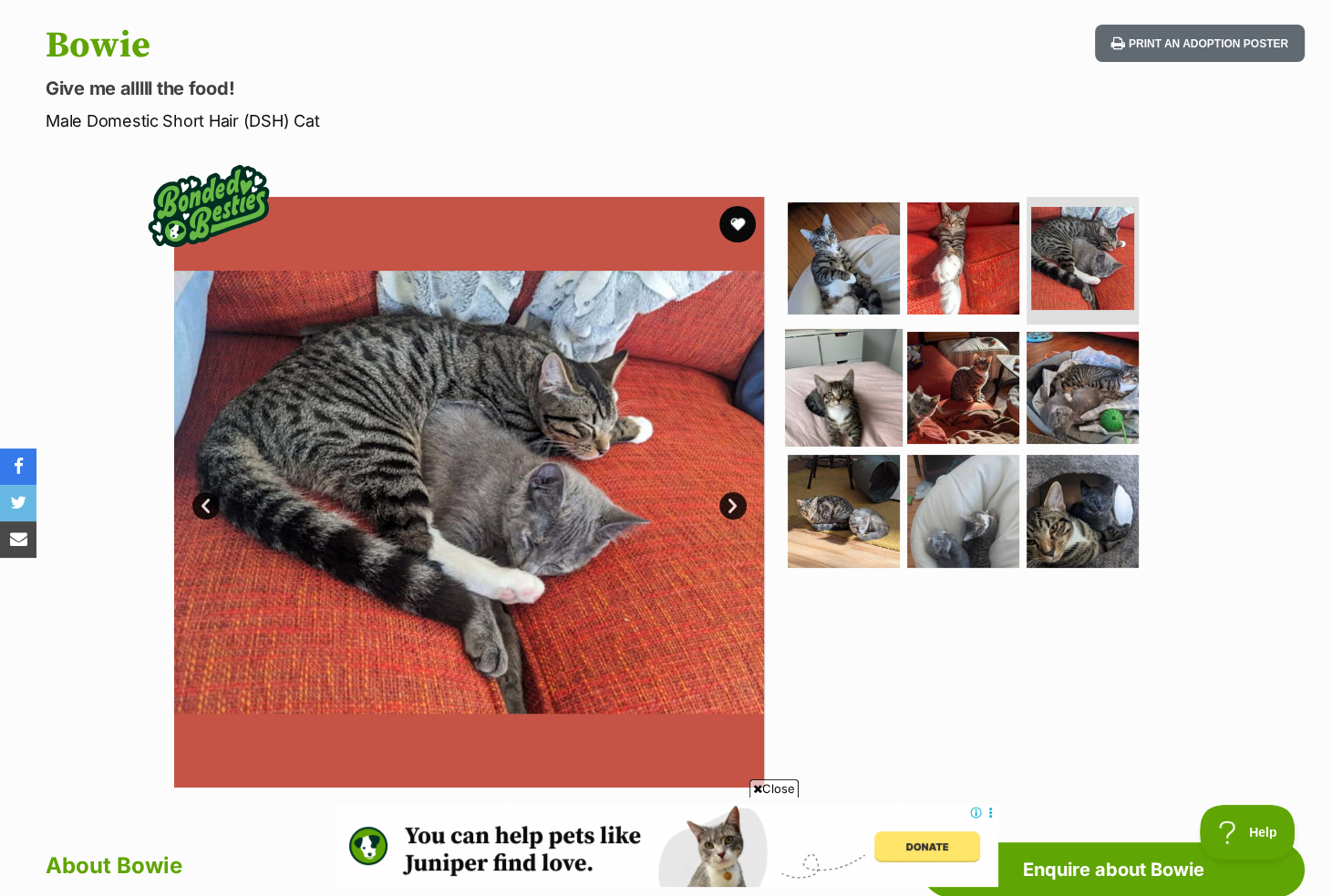 click at bounding box center [843, 386] 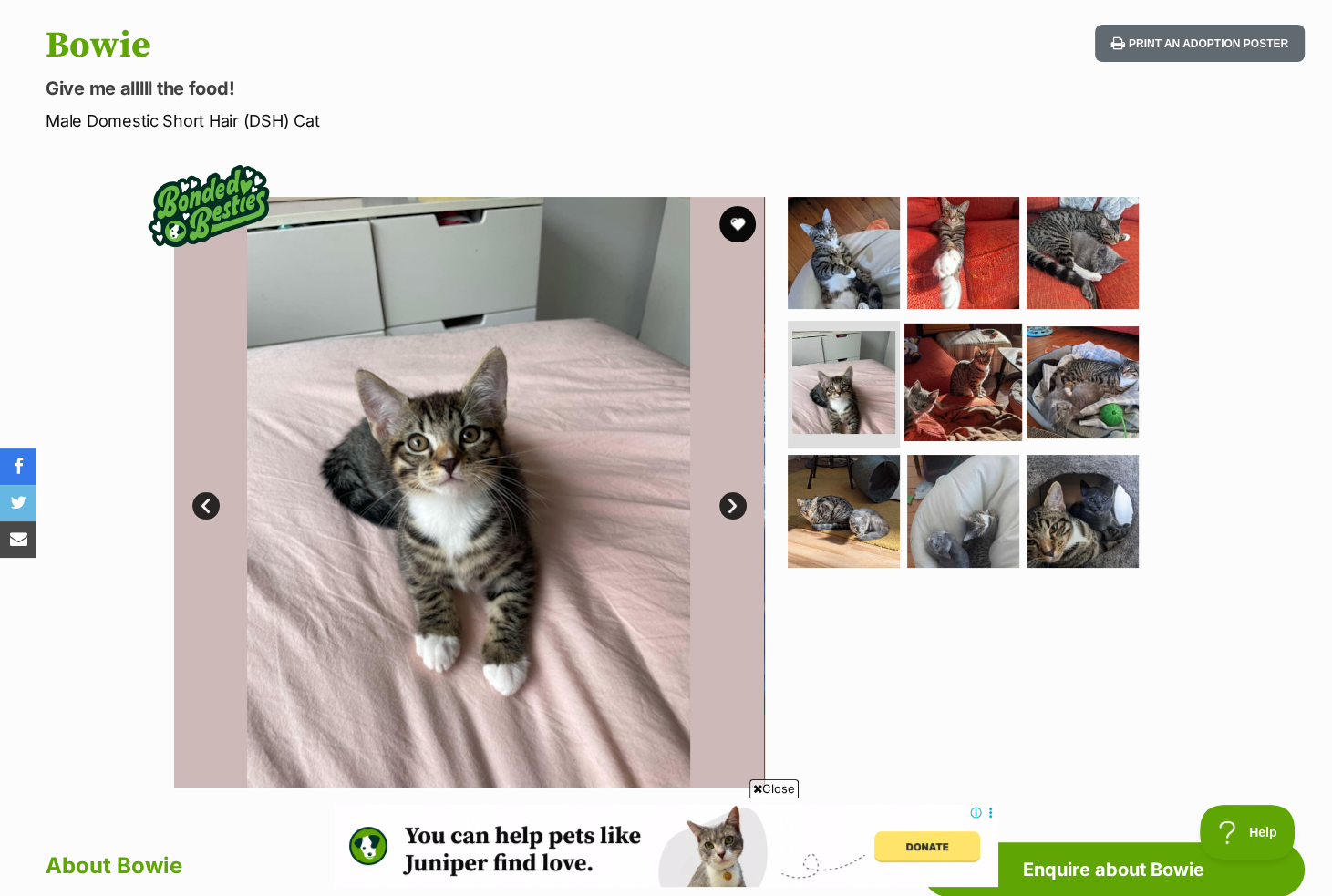 click at bounding box center [963, 381] 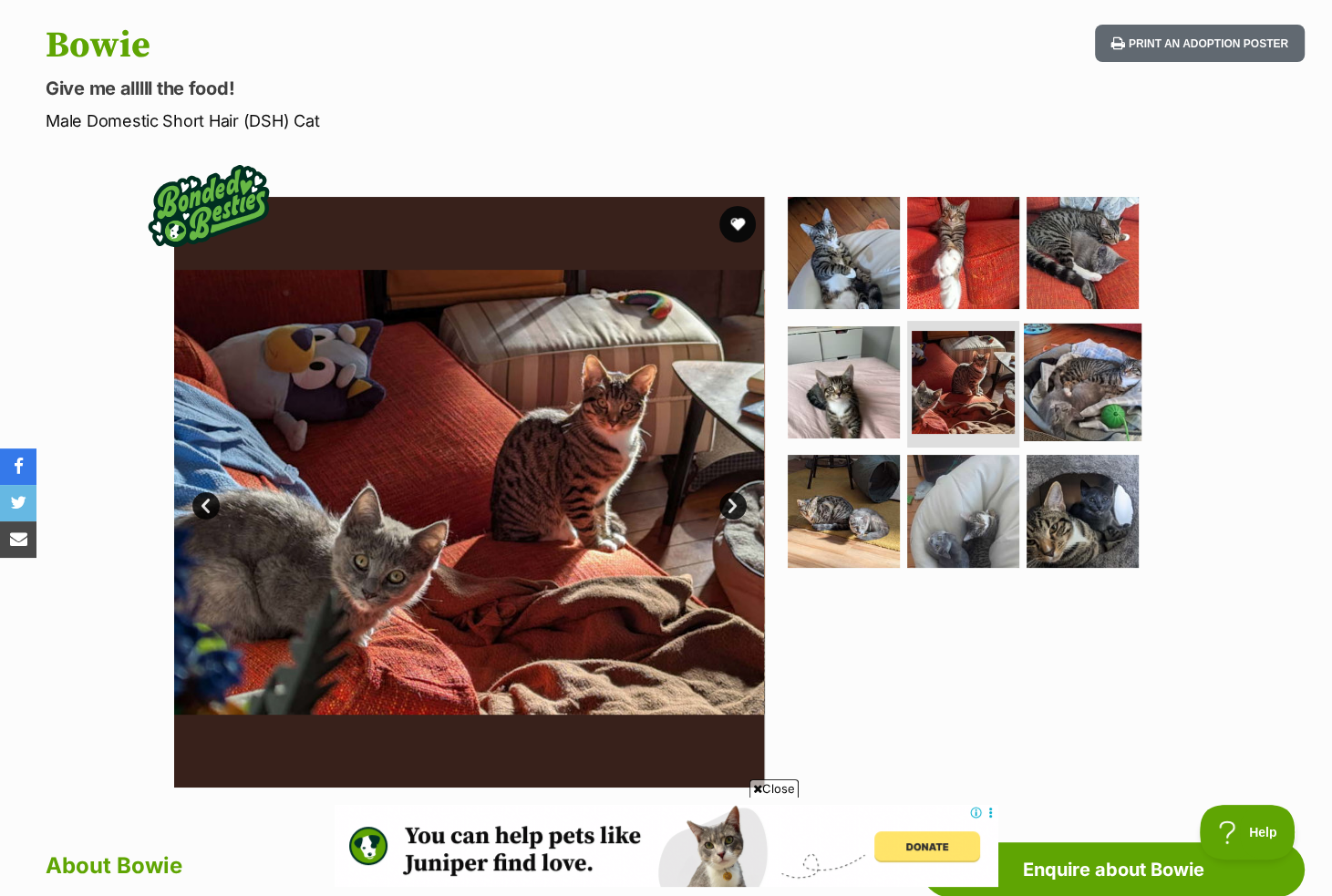 click at bounding box center (1082, 381) 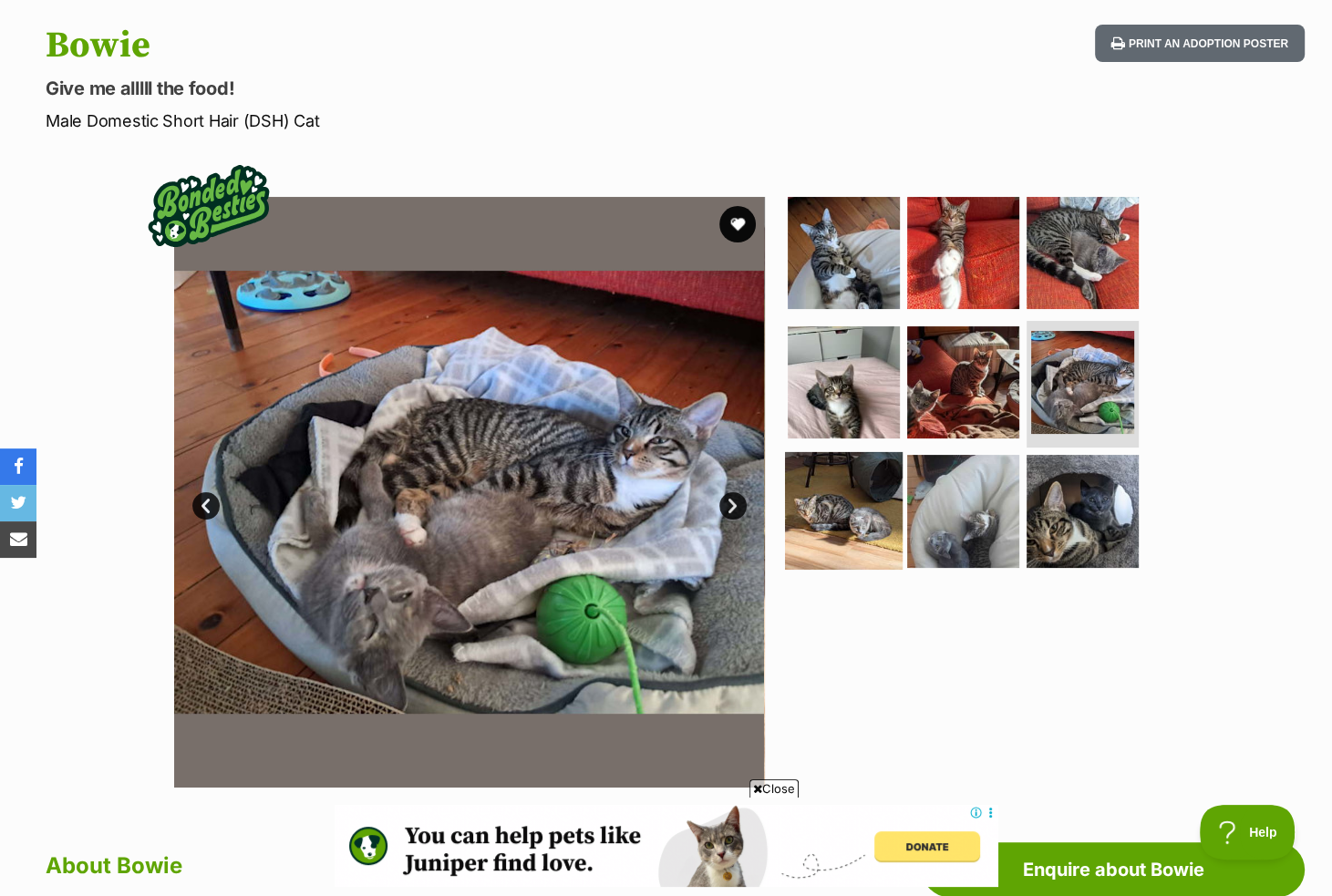 click at bounding box center (843, 510) 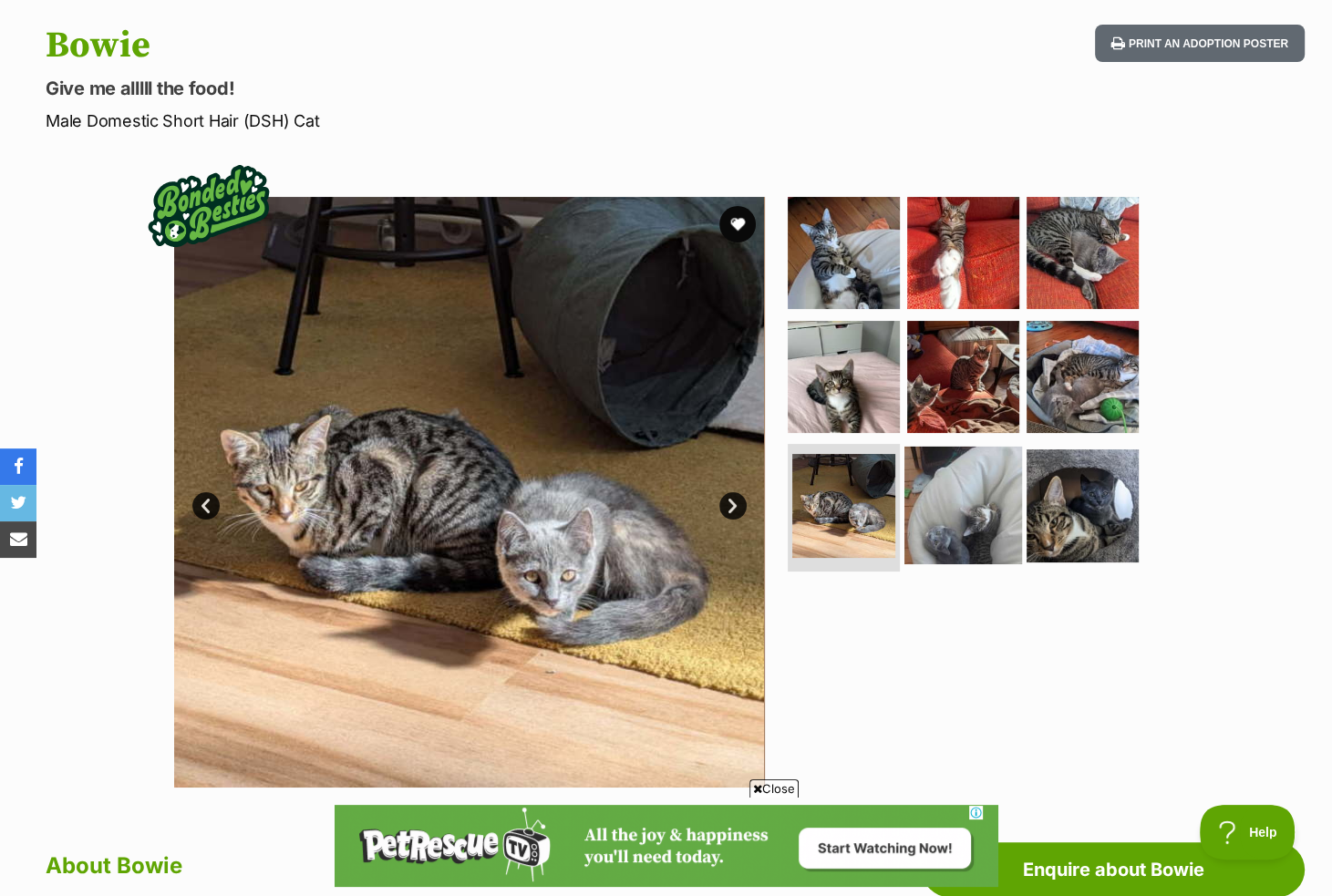 scroll, scrollTop: 0, scrollLeft: 0, axis: both 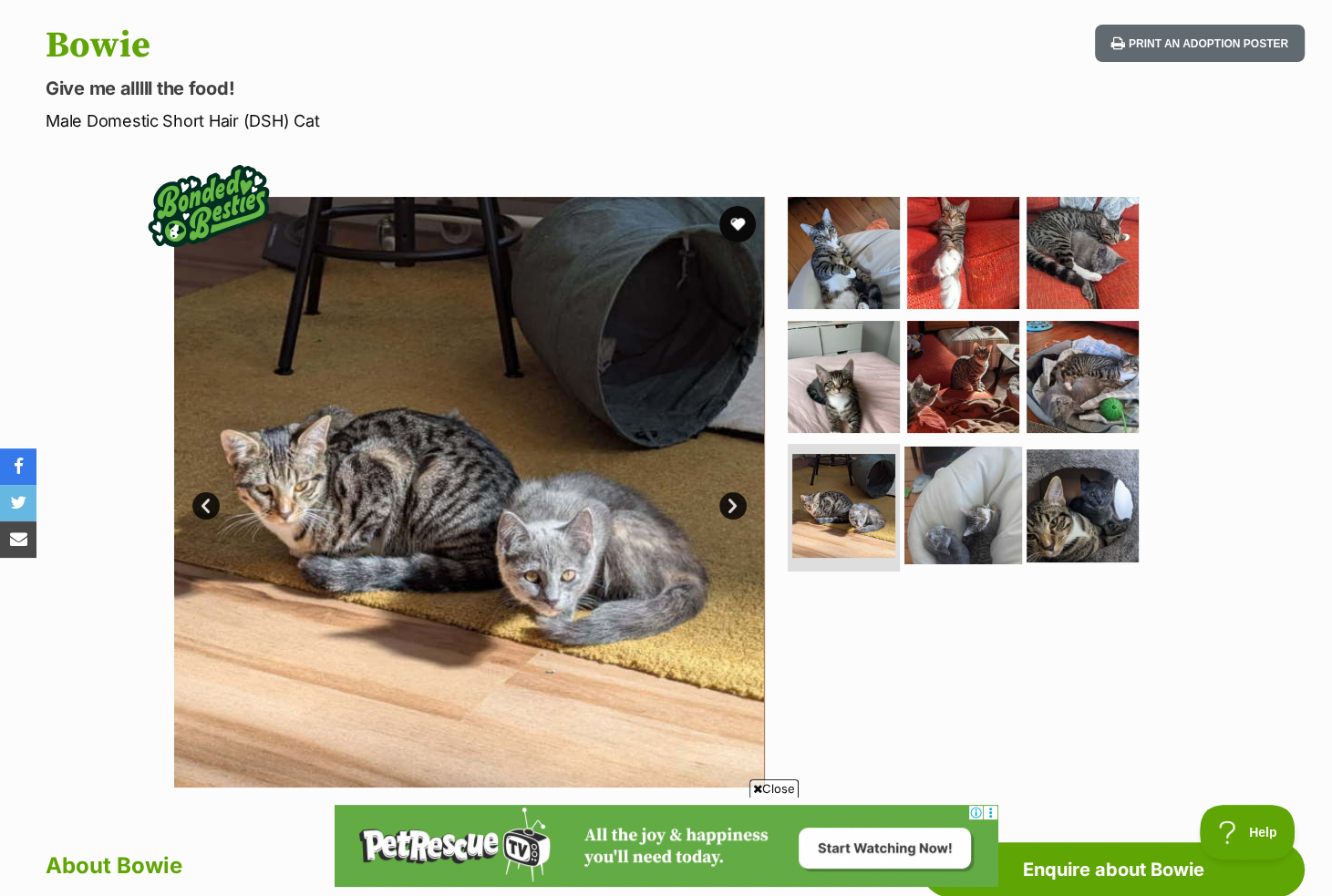 click at bounding box center [963, 505] 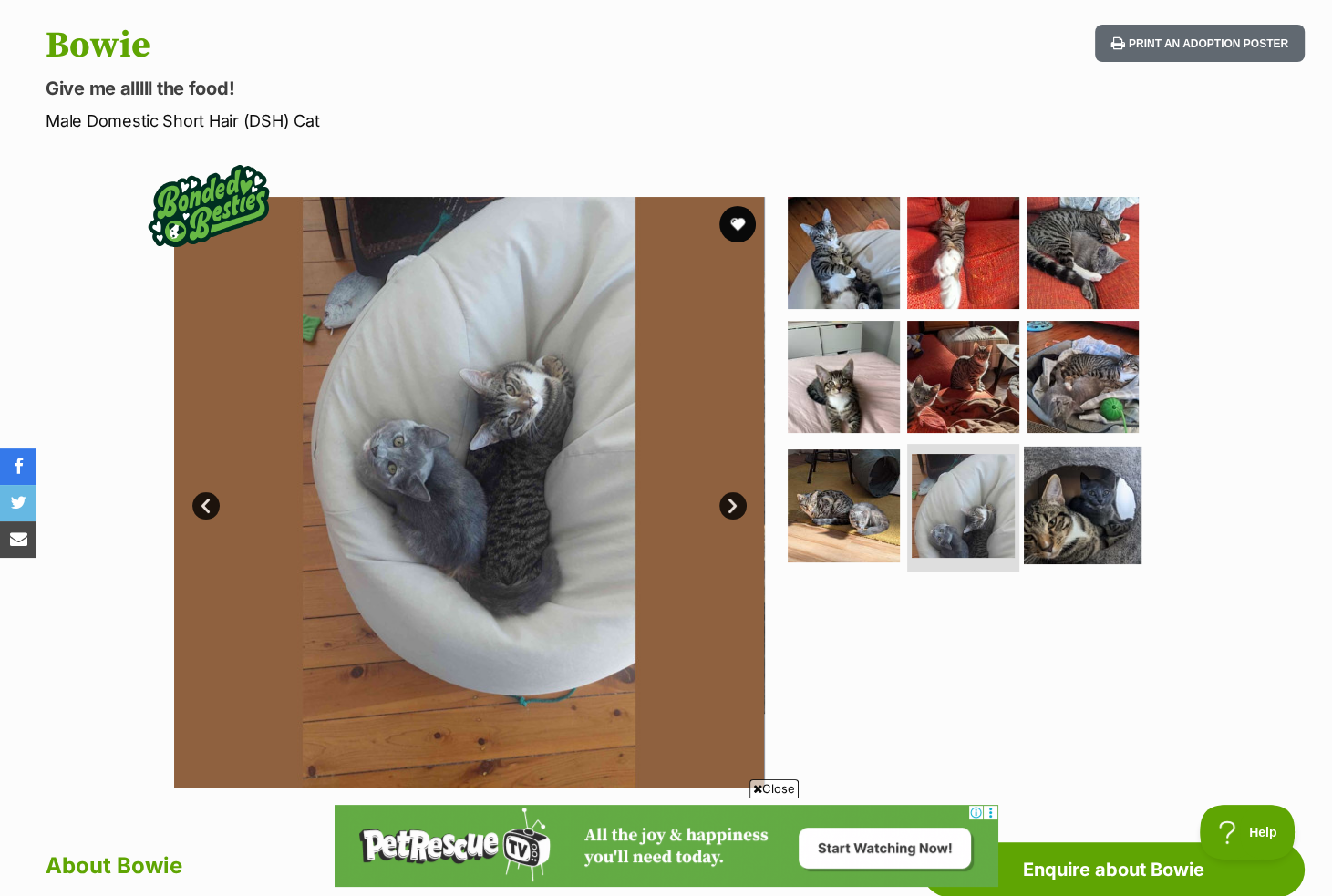 click at bounding box center [1082, 505] 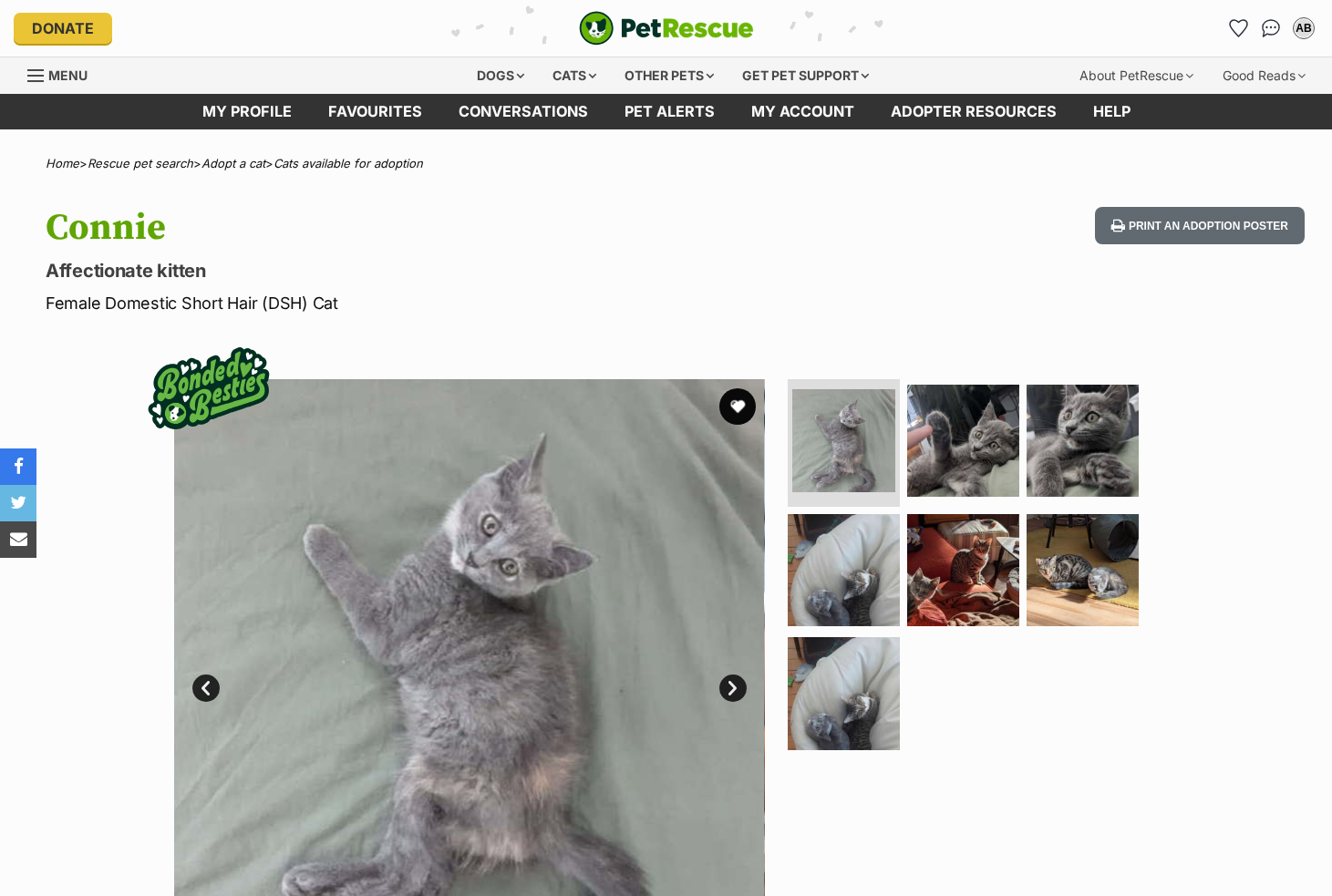 scroll, scrollTop: 0, scrollLeft: 0, axis: both 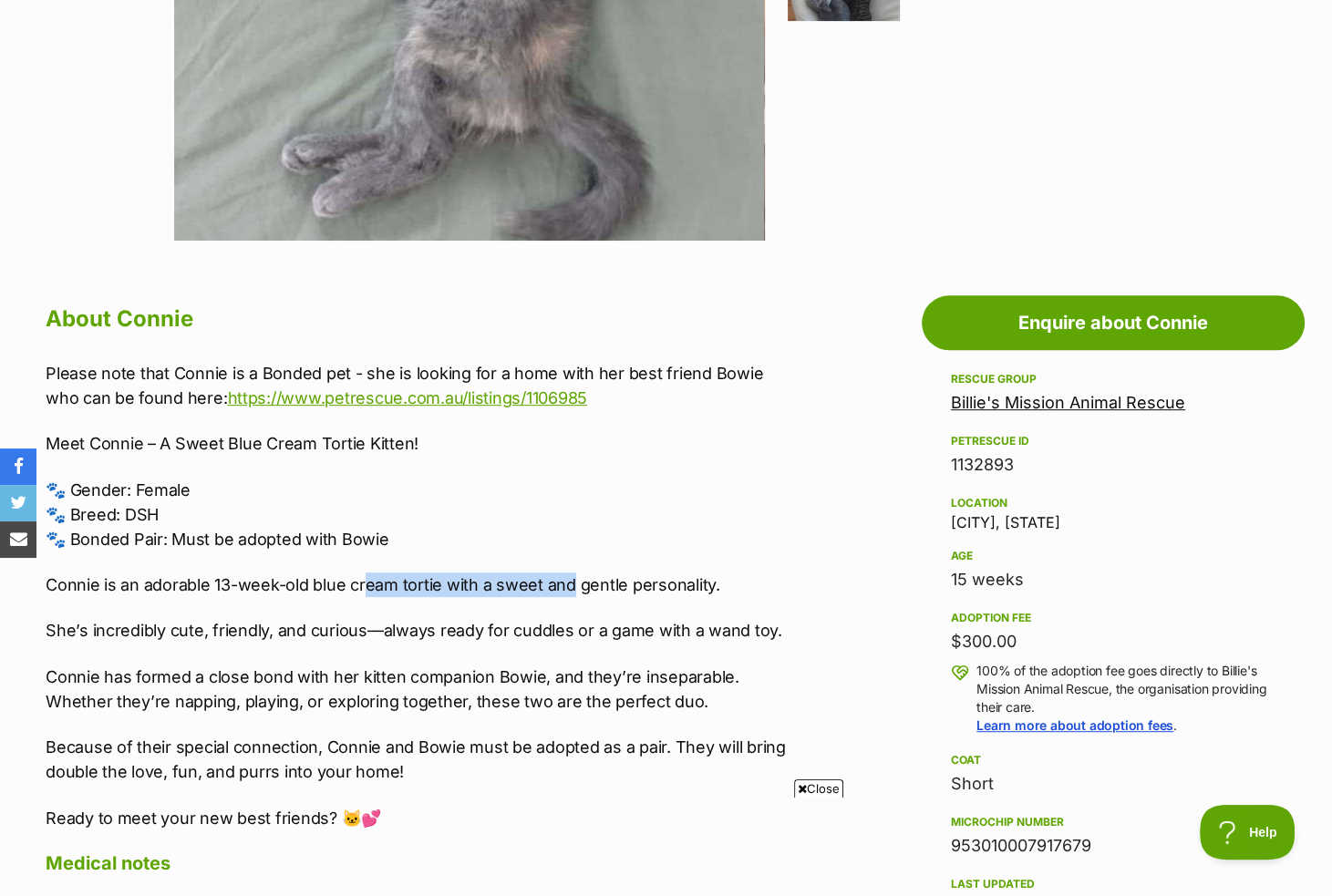 drag, startPoint x: 361, startPoint y: 579, endPoint x: 602, endPoint y: 582, distance: 241.0187 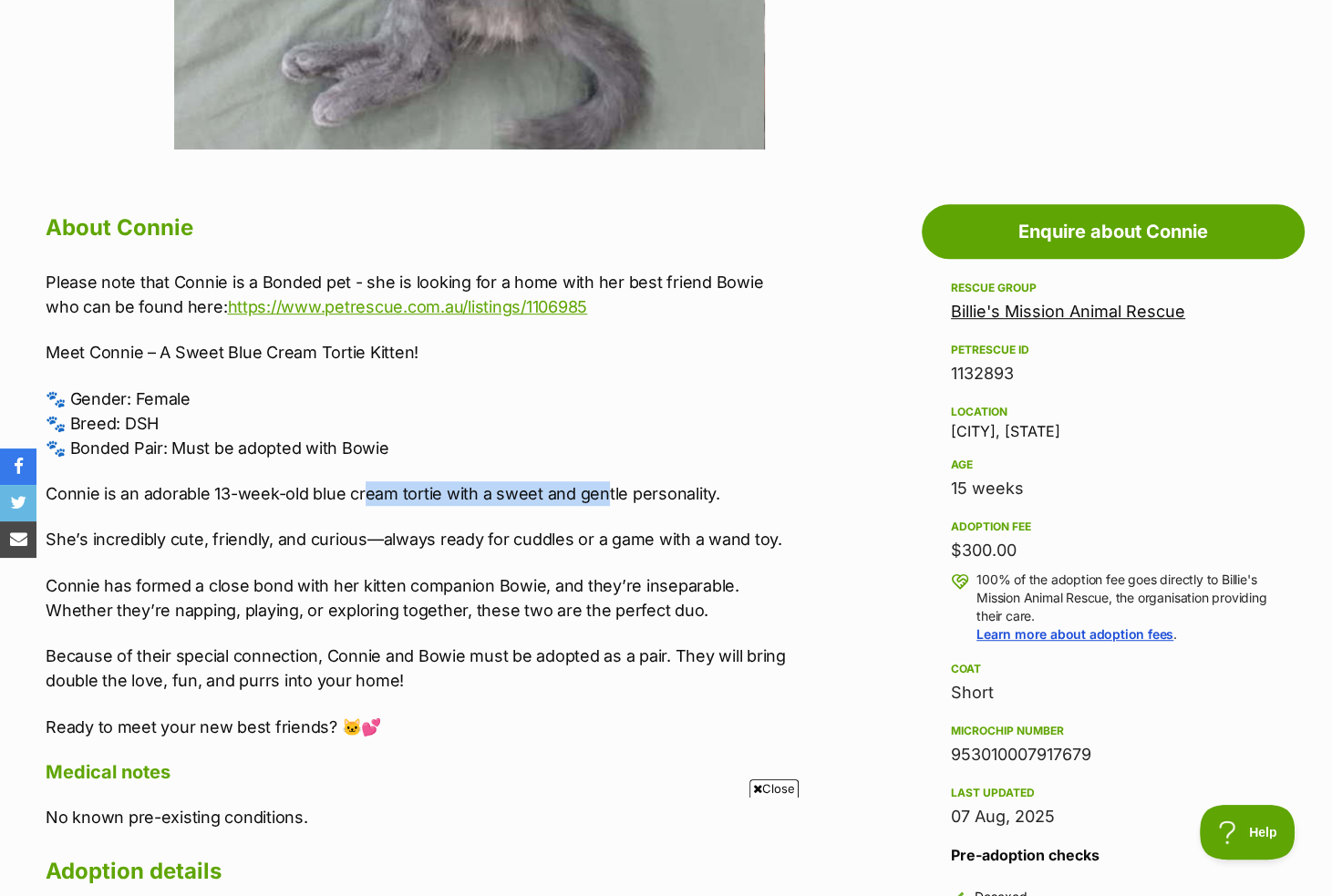 scroll, scrollTop: 0, scrollLeft: 0, axis: both 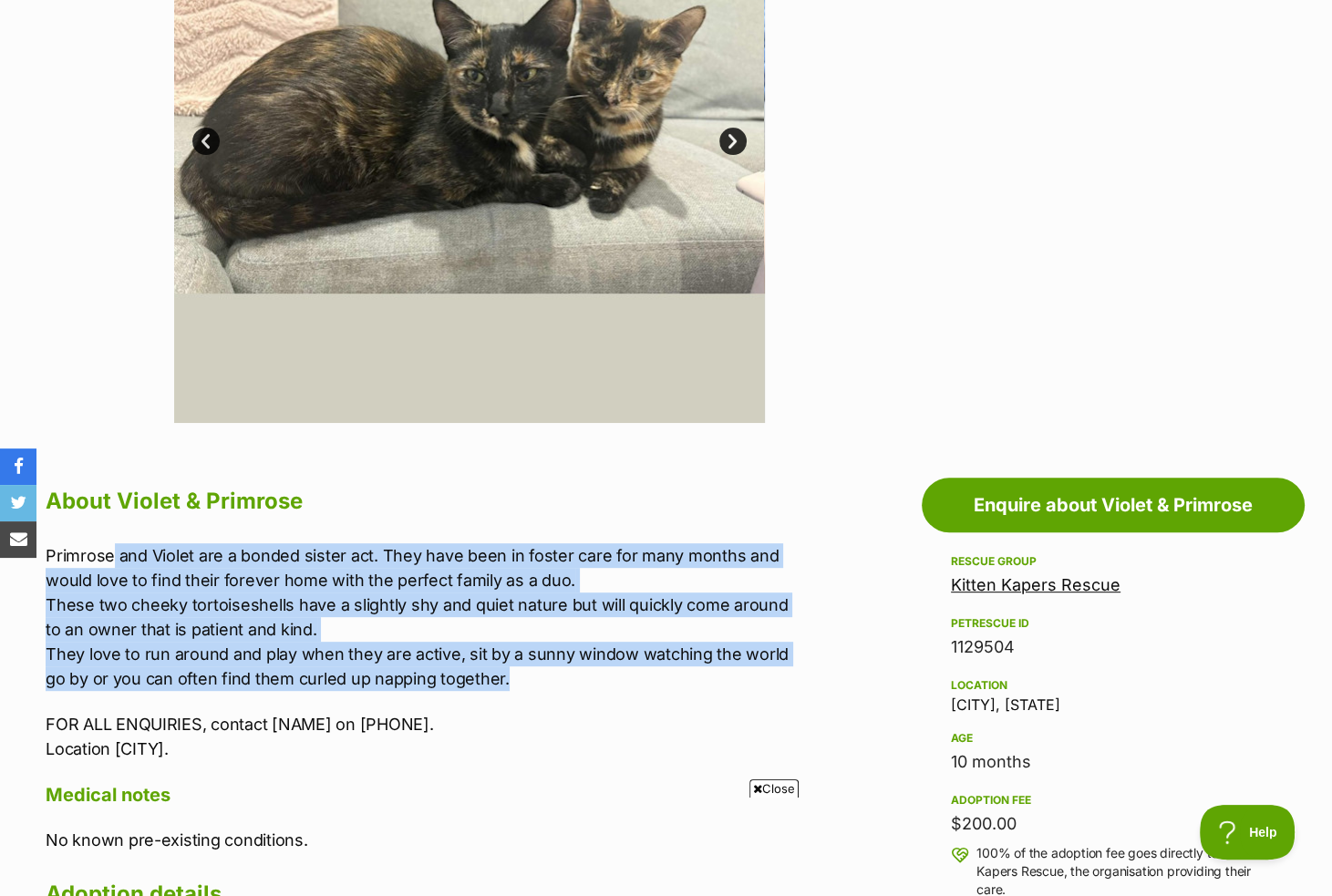 drag, startPoint x: 110, startPoint y: 553, endPoint x: 507, endPoint y: 673, distance: 414.73968 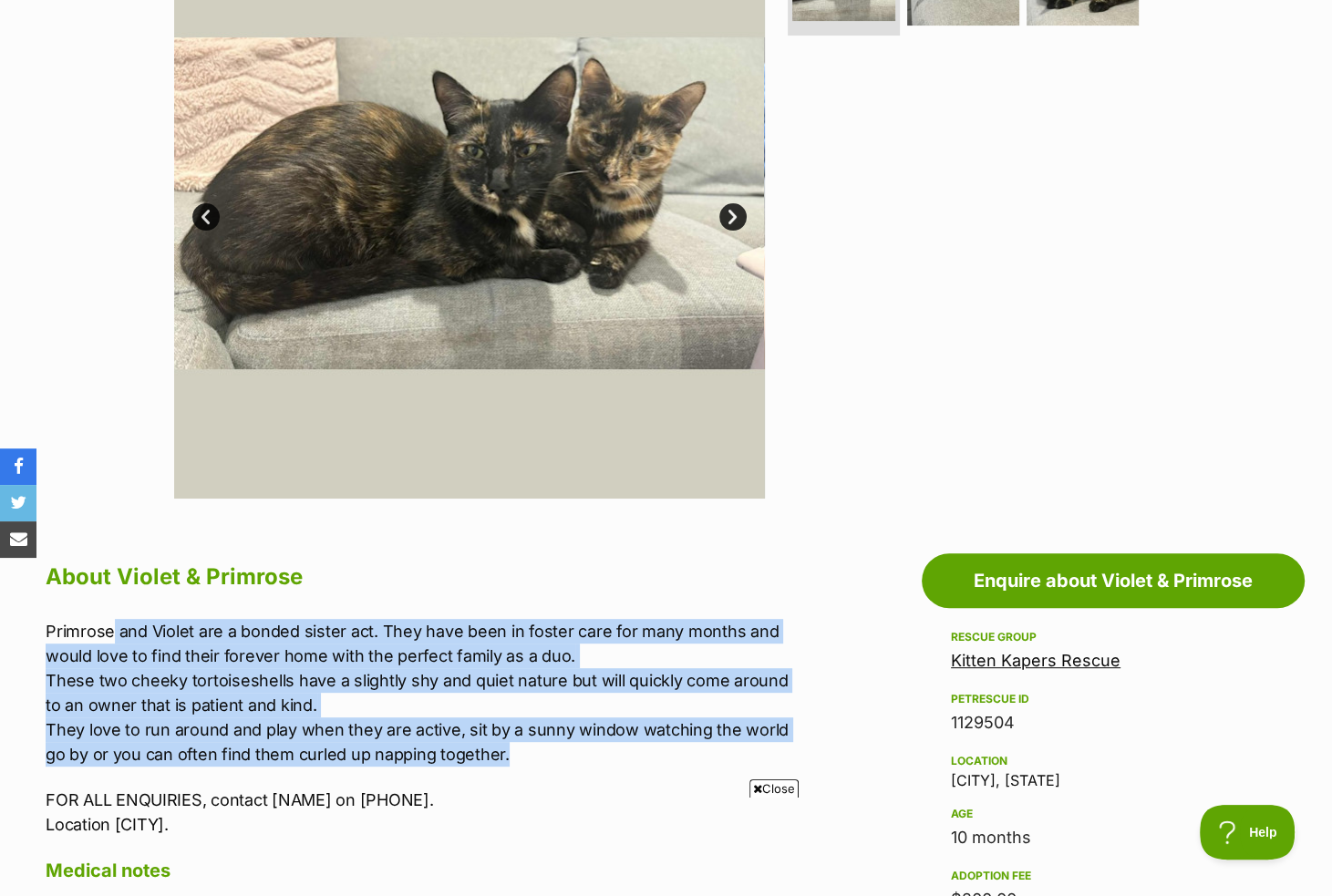 scroll, scrollTop: 273, scrollLeft: 0, axis: vertical 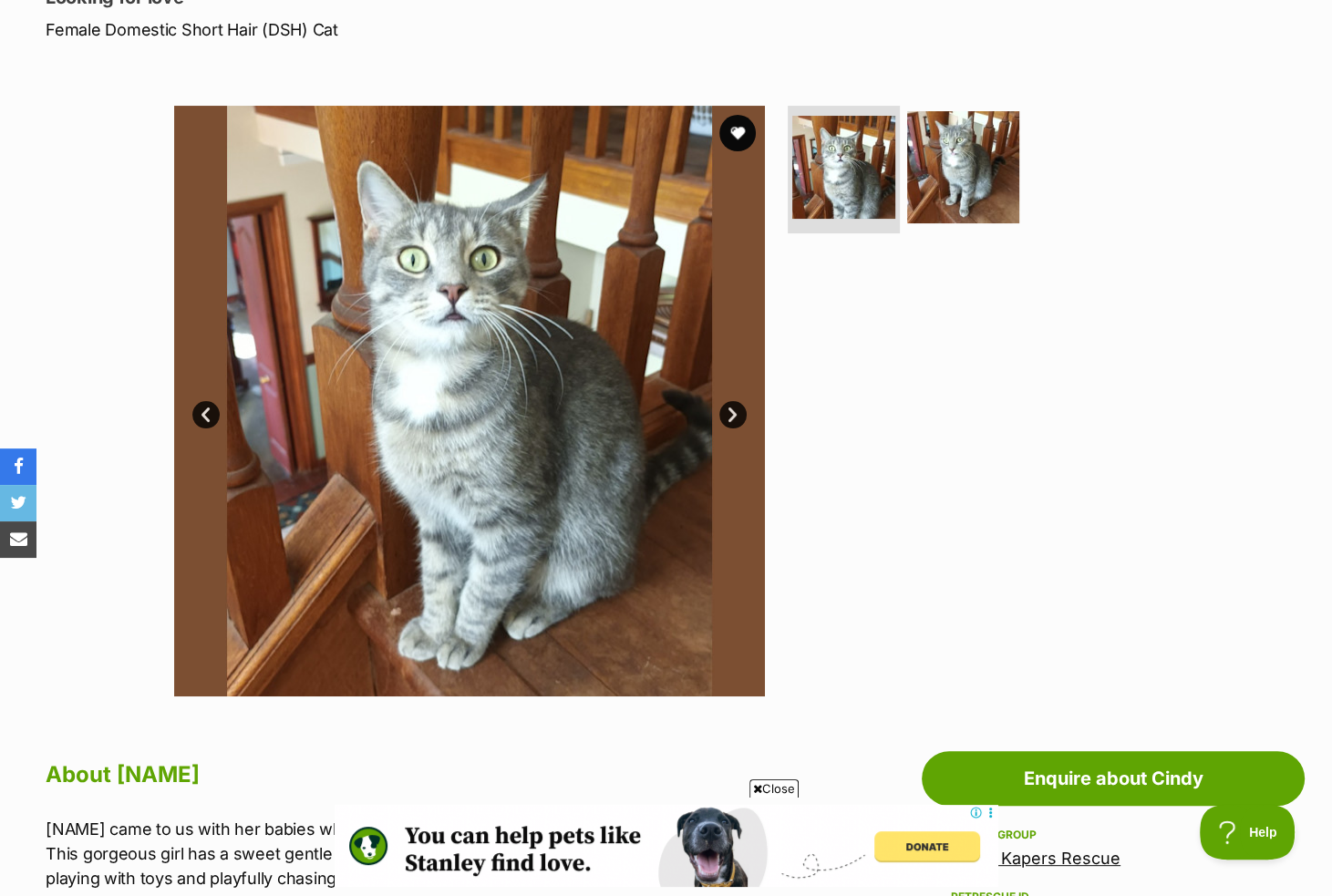 click on "Next" at bounding box center (733, 415) 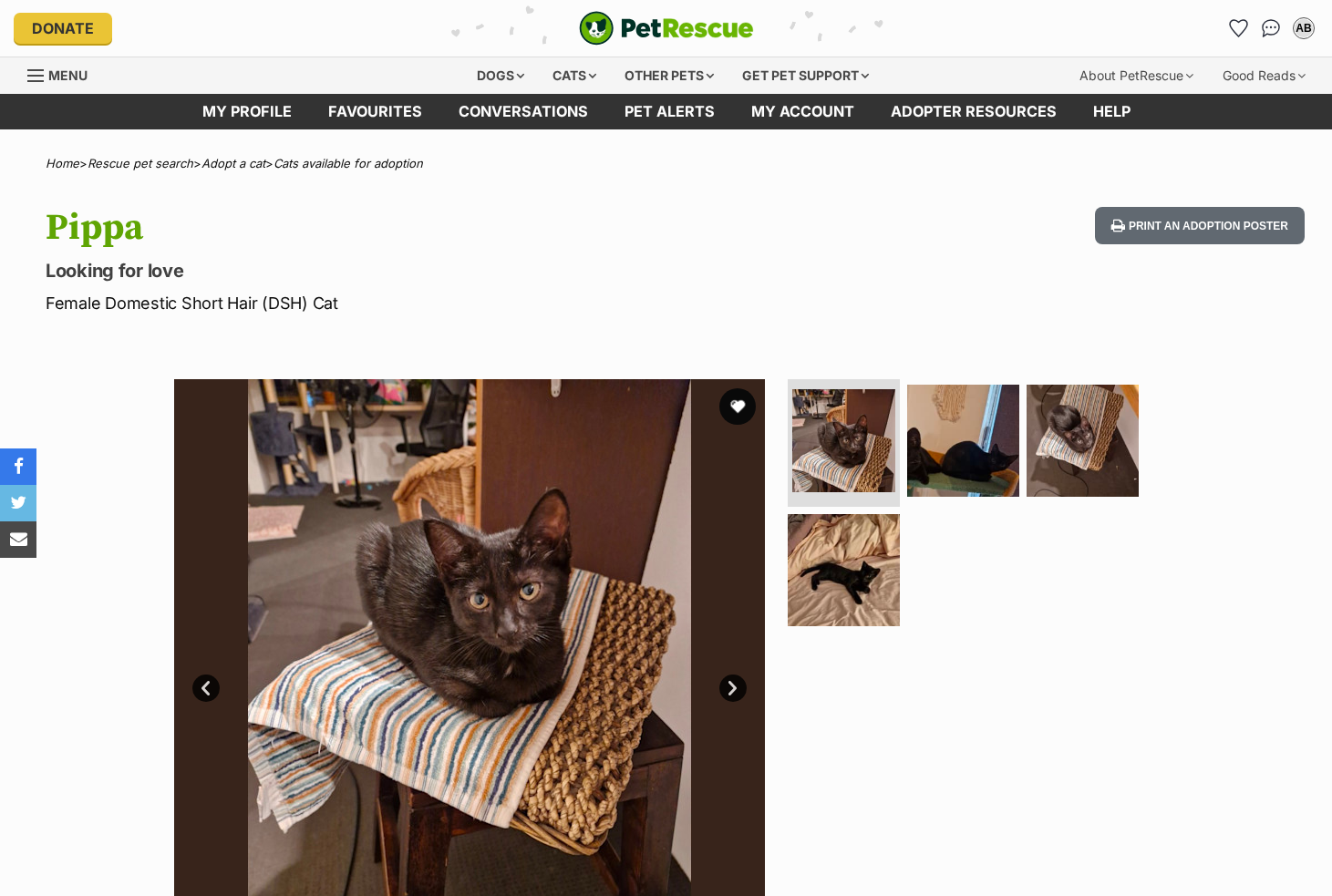 scroll, scrollTop: 0, scrollLeft: 0, axis: both 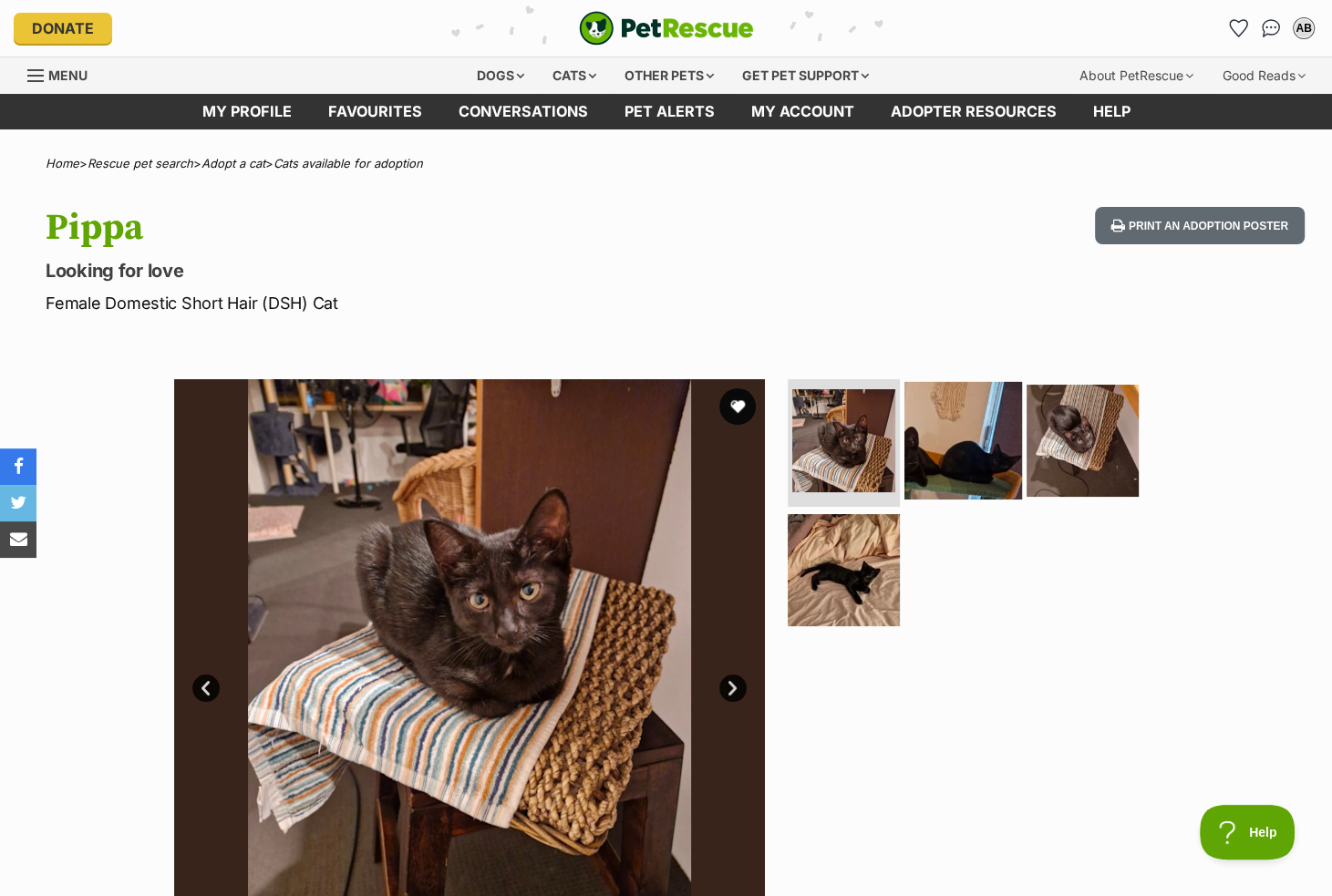 click at bounding box center [963, 440] 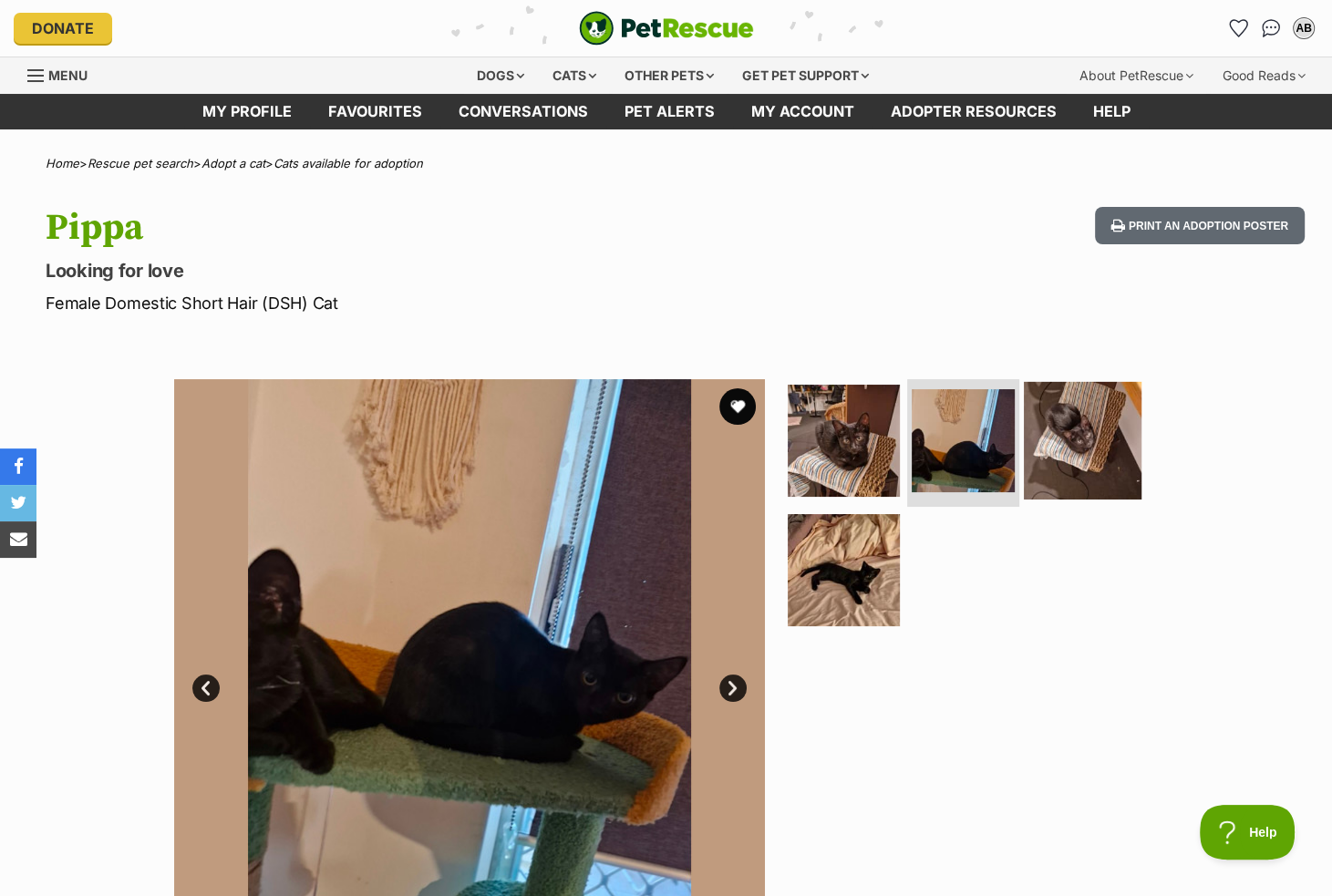 scroll, scrollTop: 0, scrollLeft: 0, axis: both 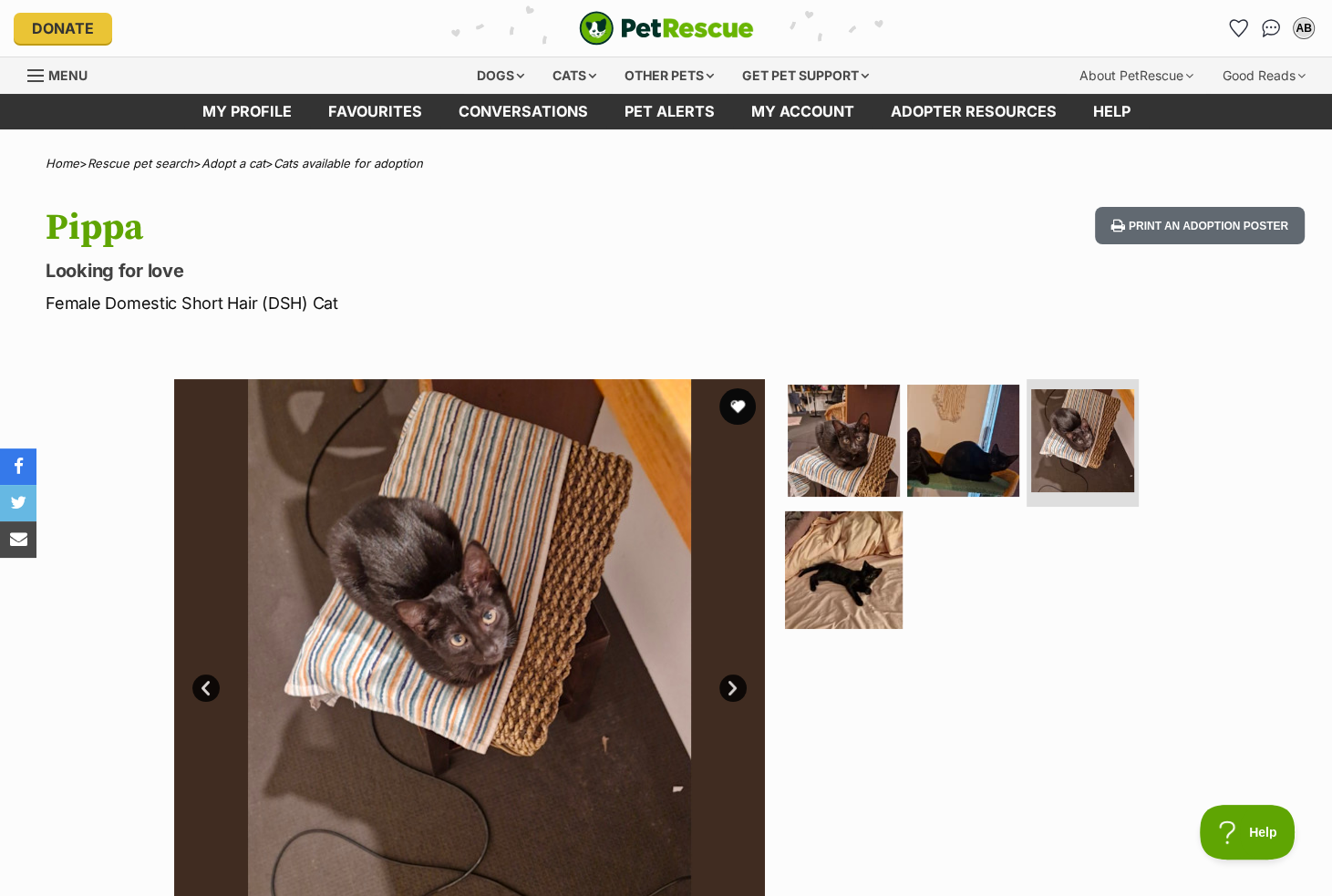 click at bounding box center (843, 569) 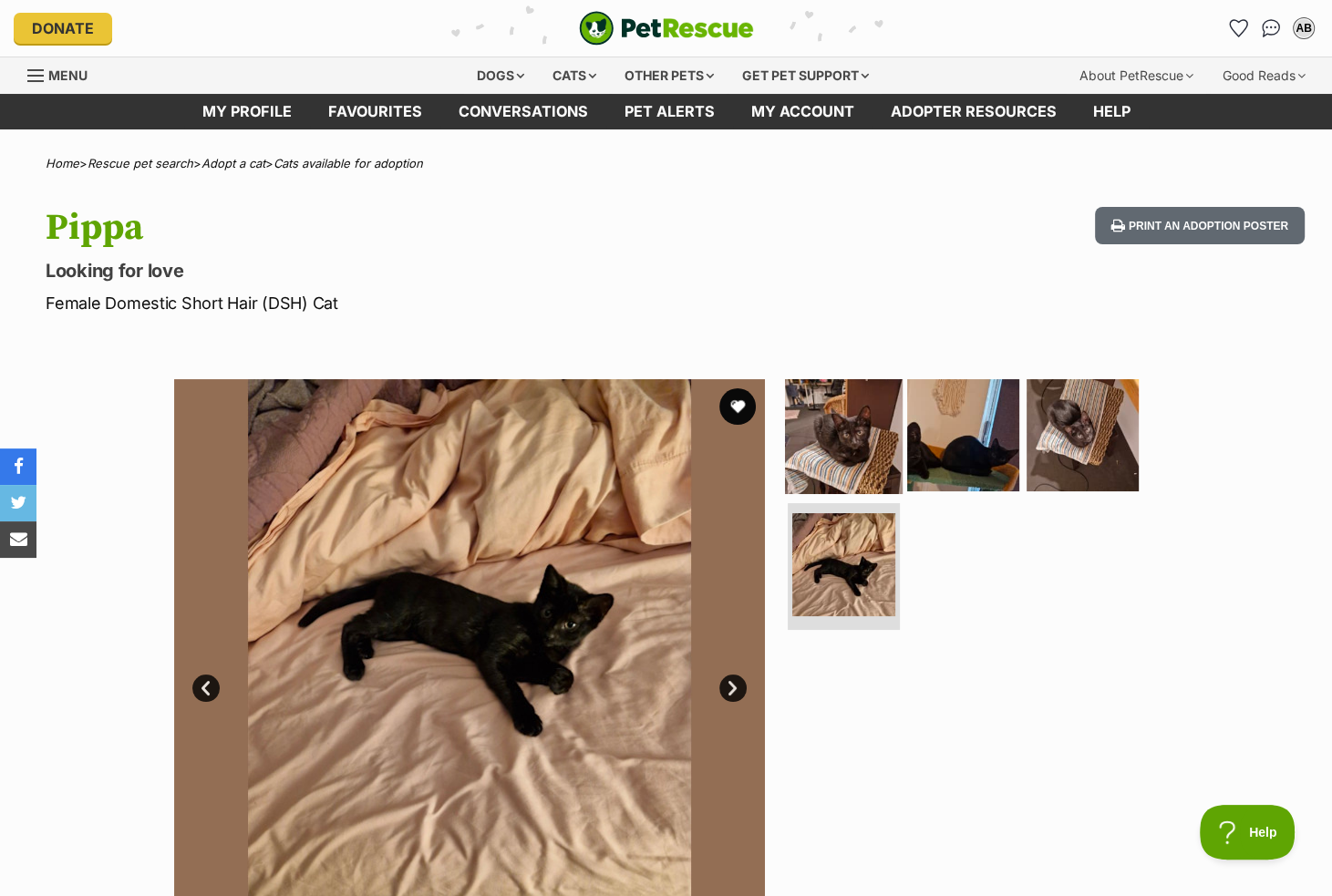 click at bounding box center (843, 435) 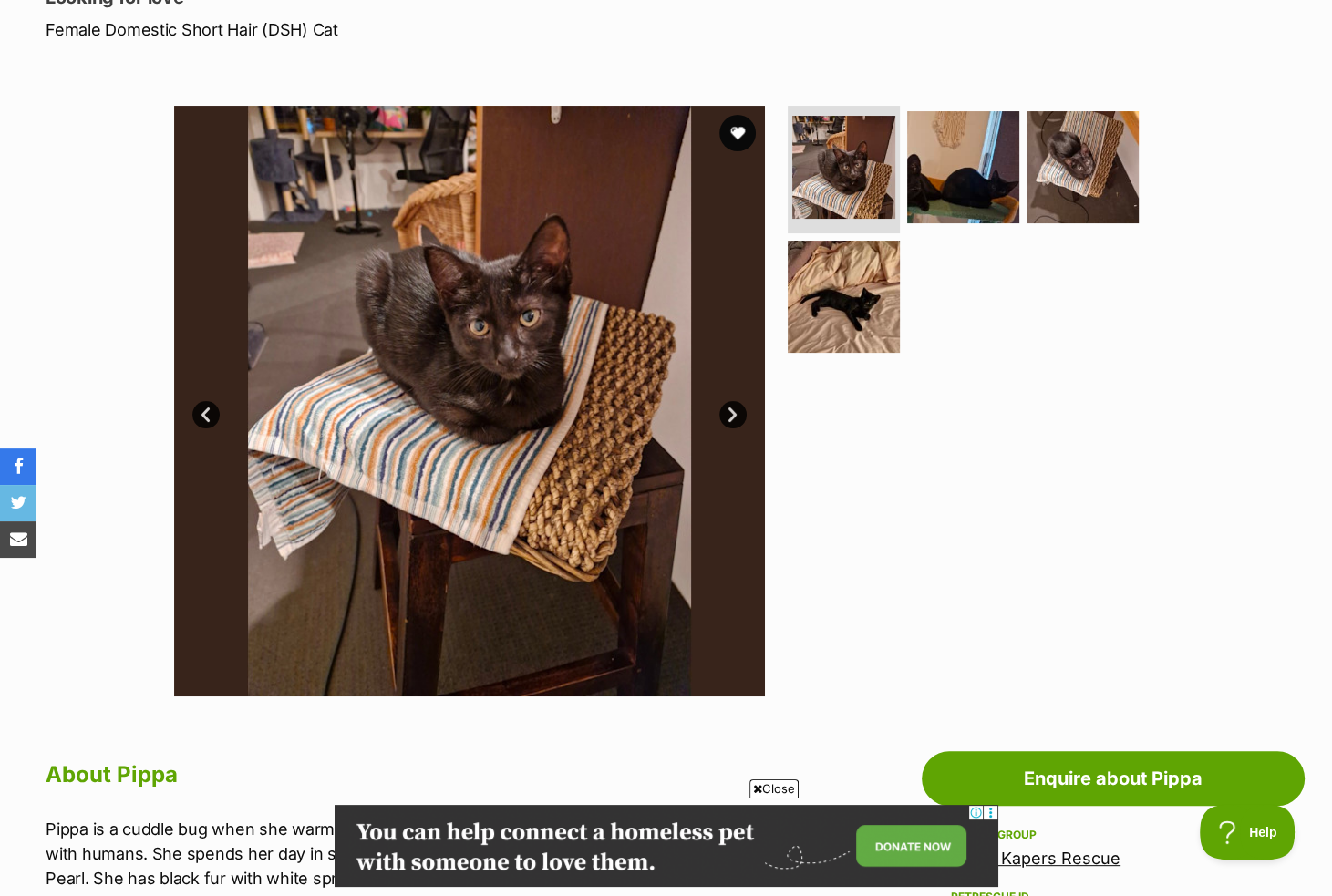 scroll, scrollTop: 0, scrollLeft: 0, axis: both 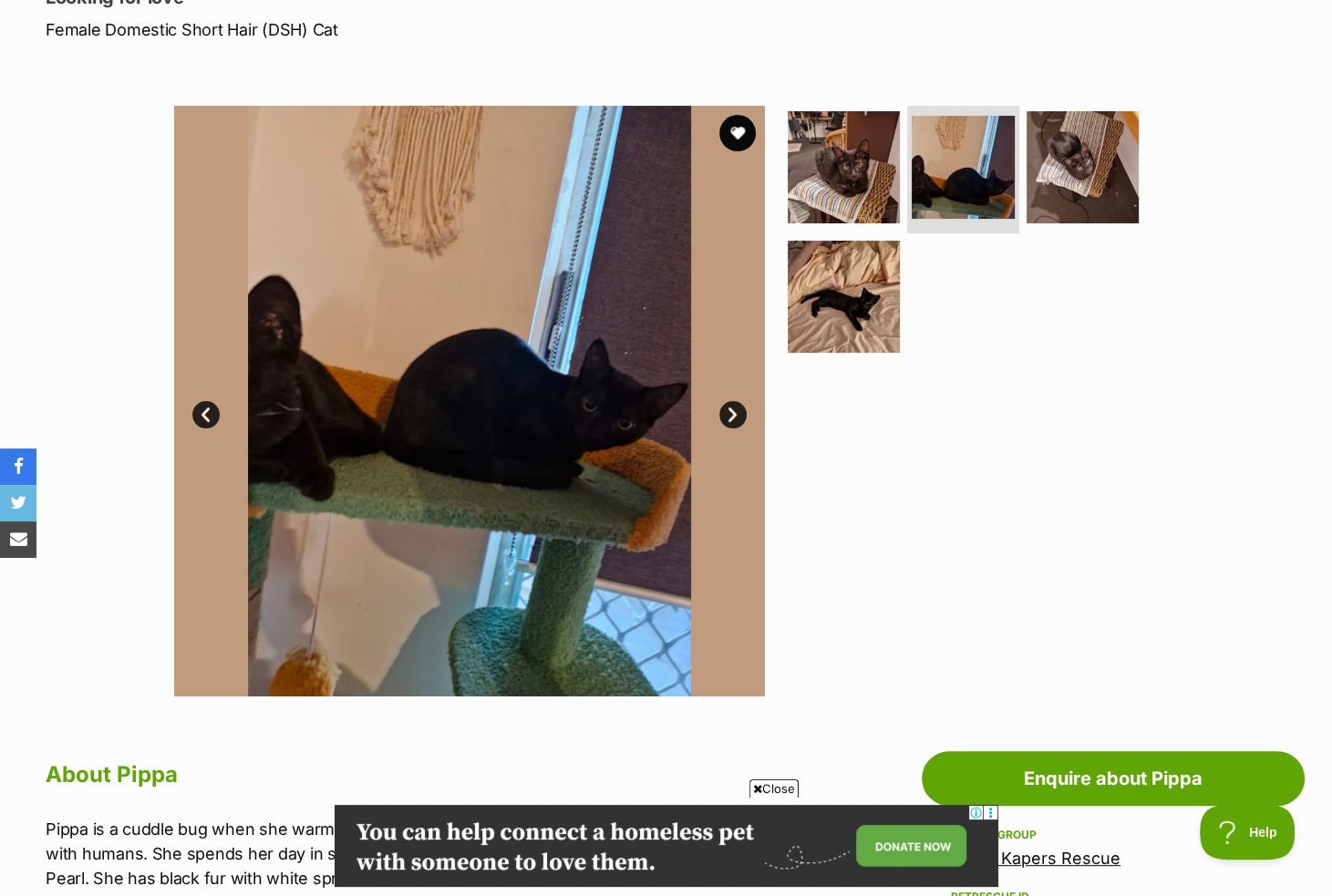 click on "Next" at bounding box center (733, 415) 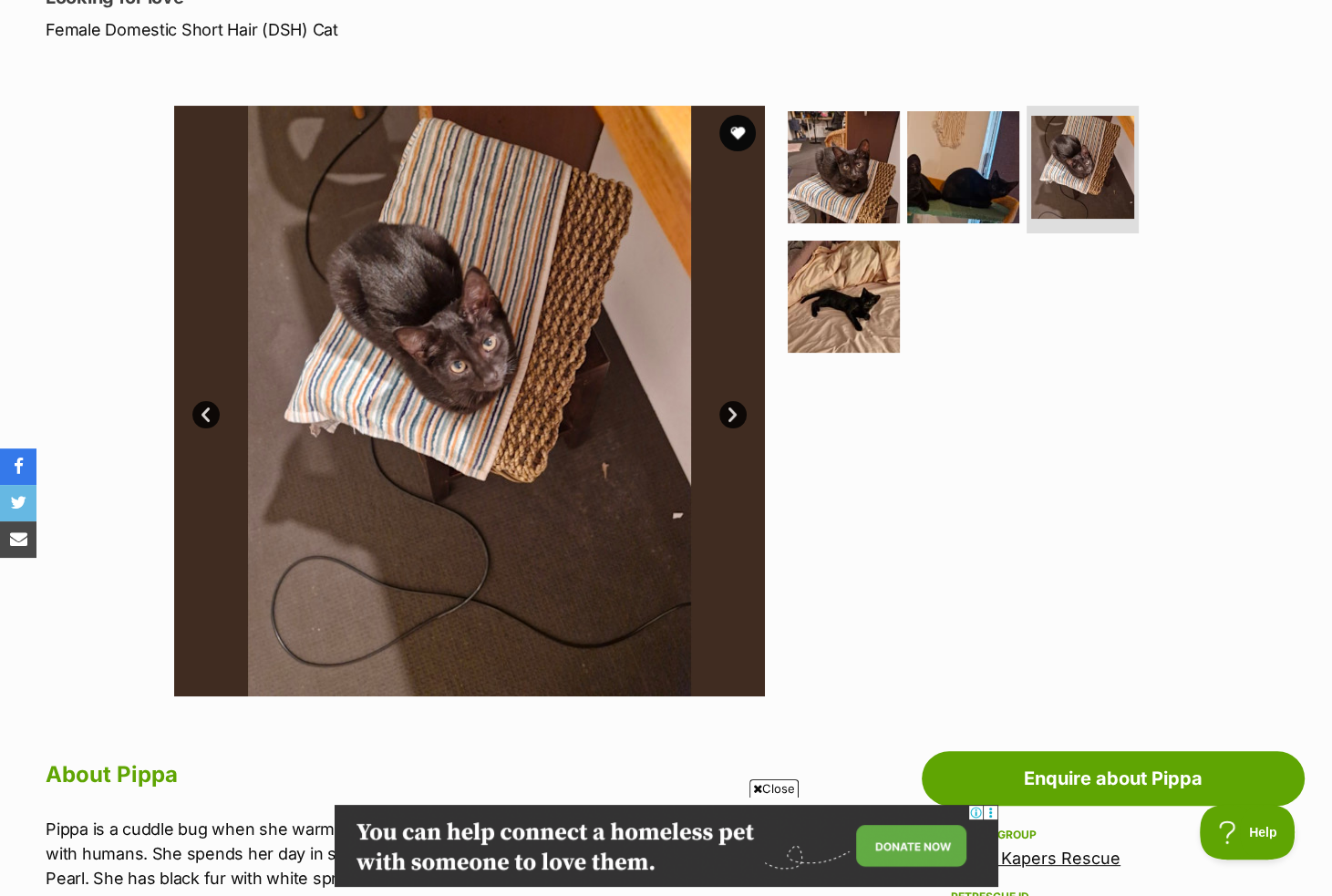 click on "Next" at bounding box center [733, 415] 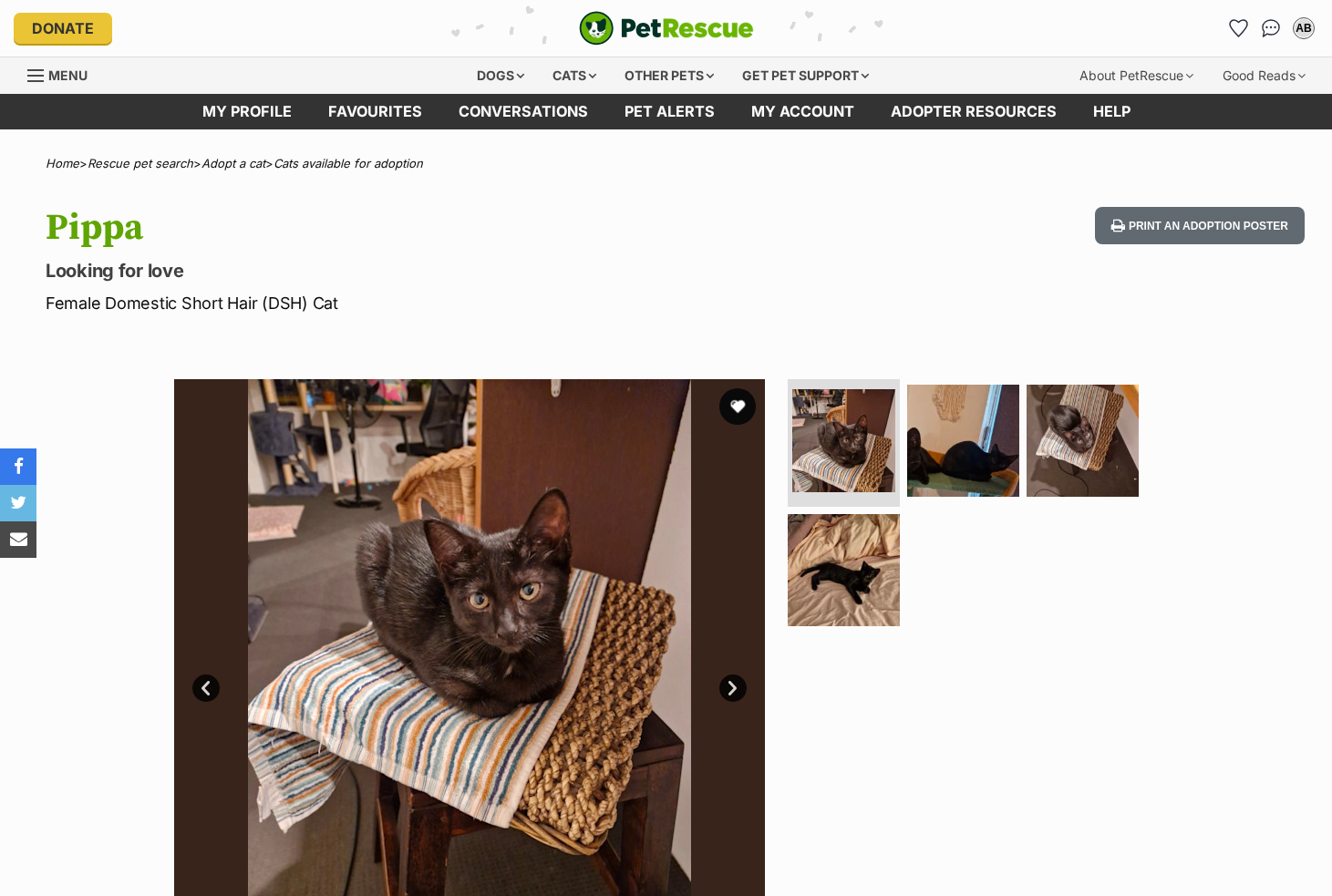 scroll, scrollTop: 0, scrollLeft: 0, axis: both 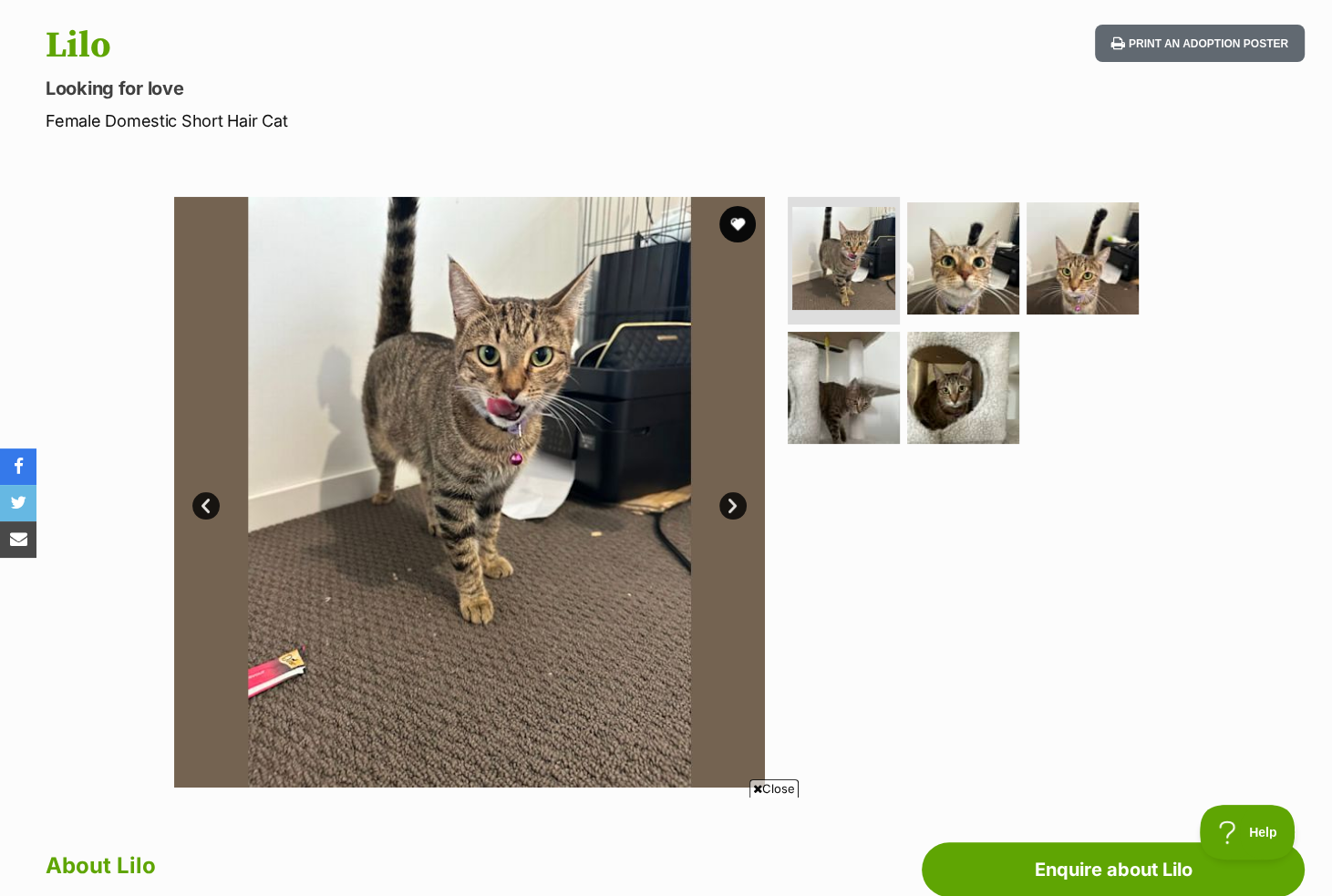 click on "Next" at bounding box center [733, 506] 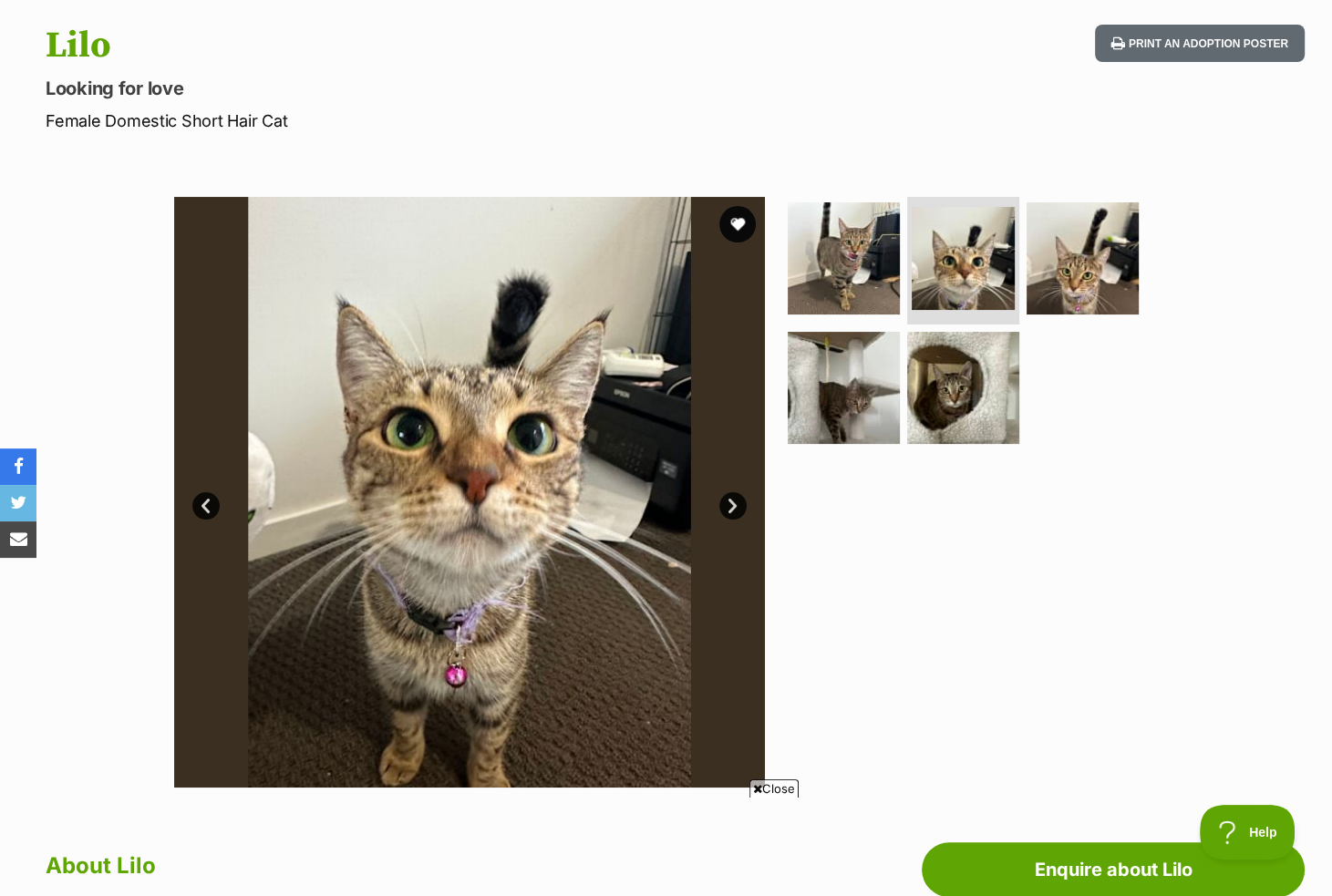 click on "Next" at bounding box center (733, 506) 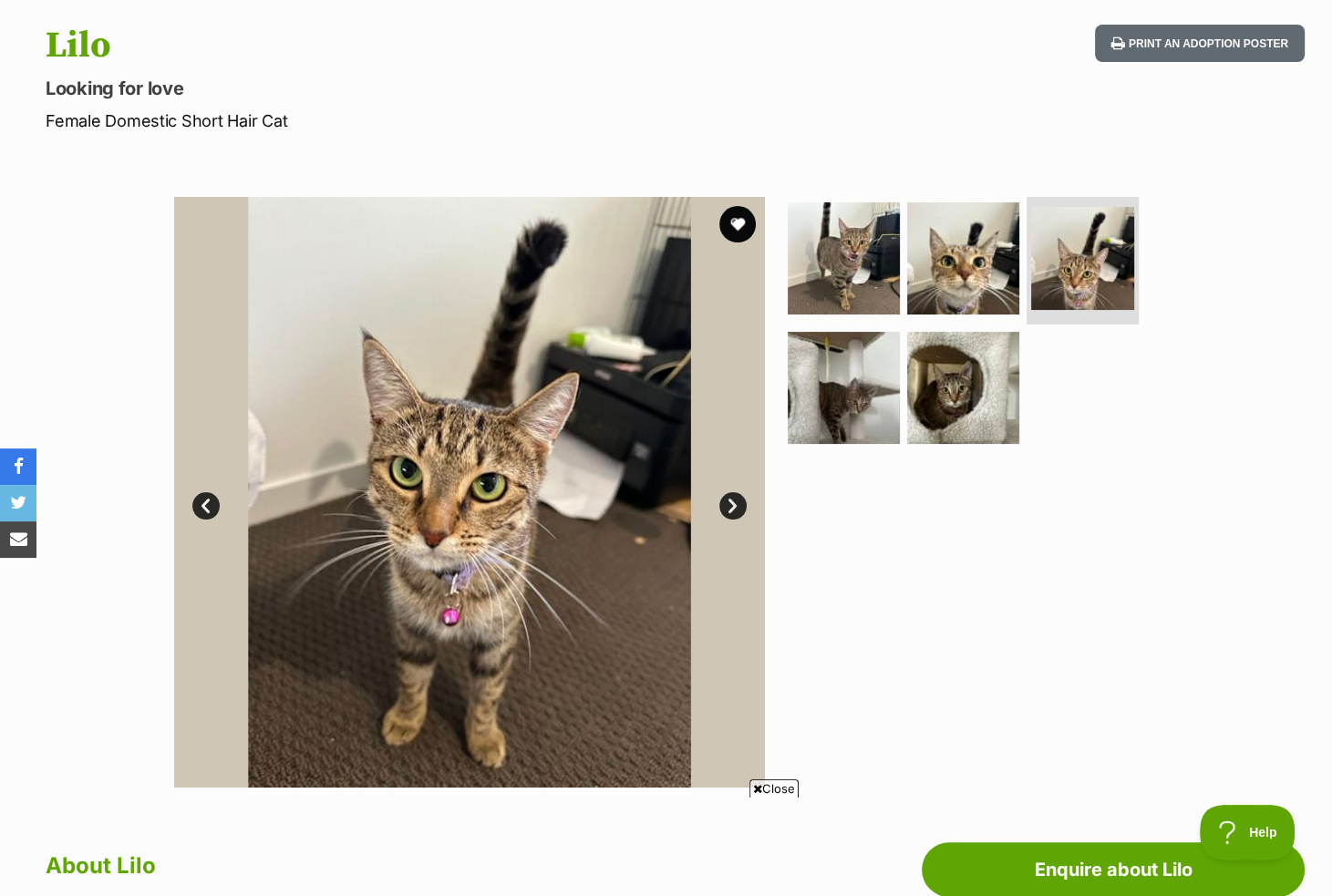 click on "Next" at bounding box center [733, 506] 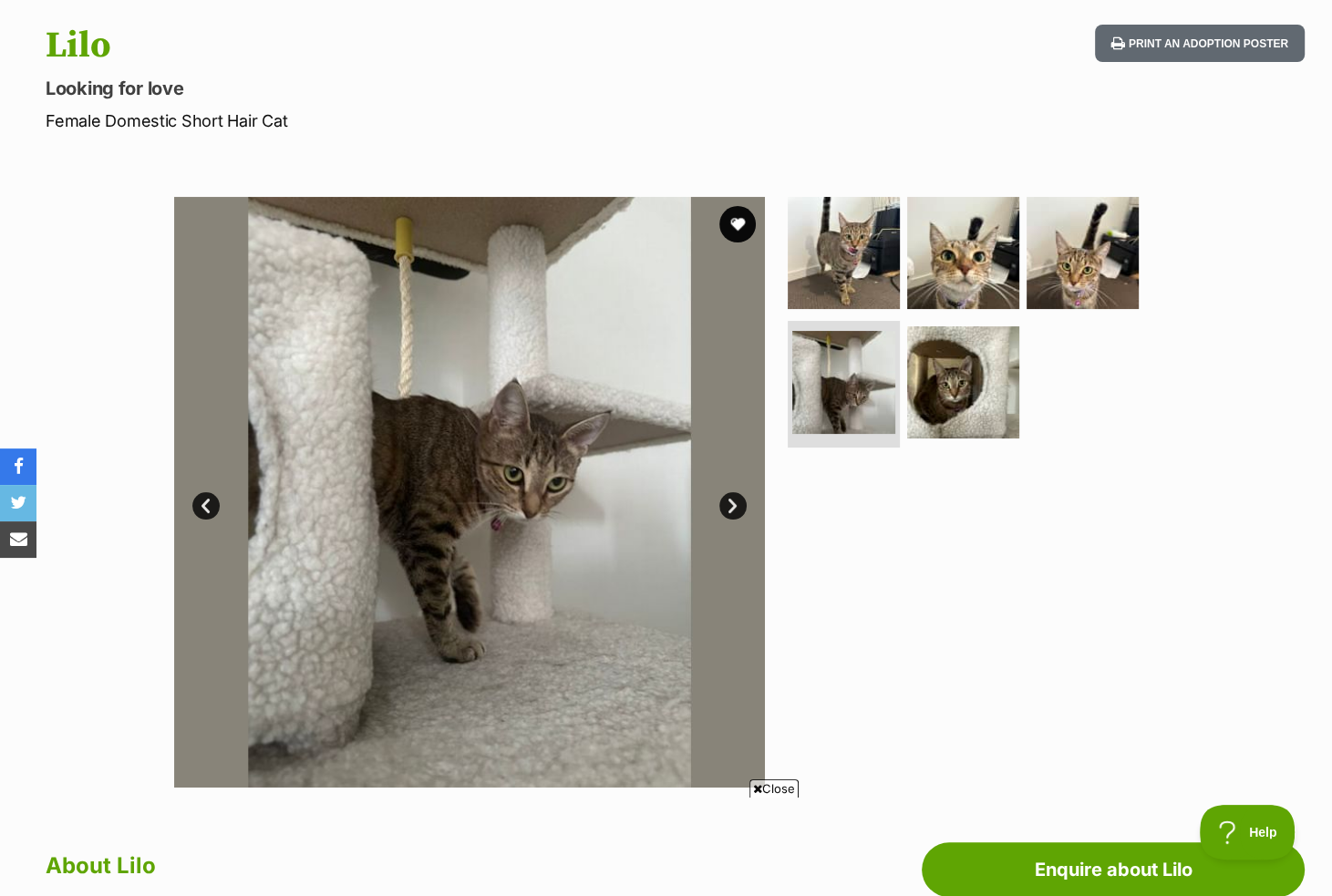 click on "Next" at bounding box center [733, 506] 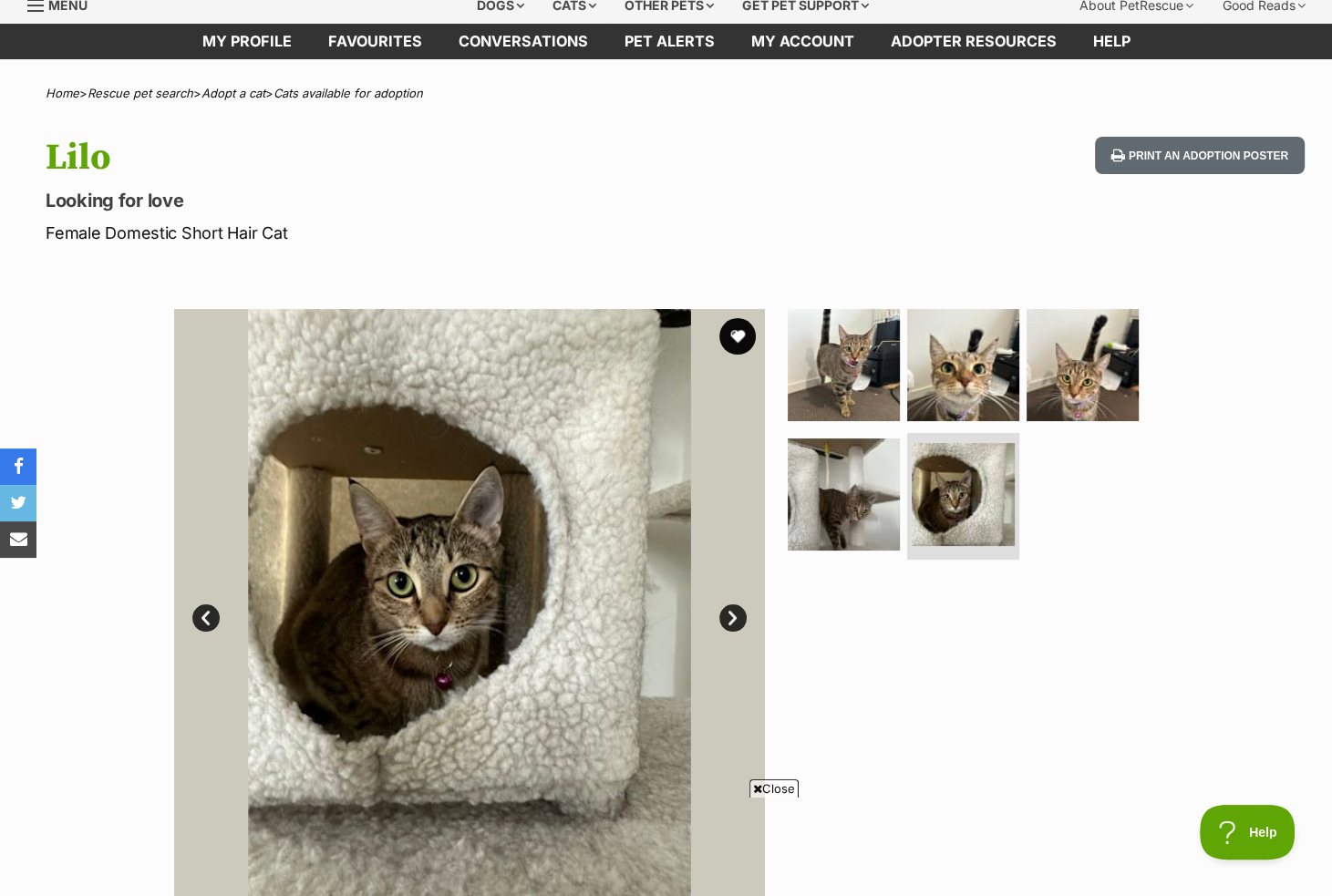 scroll, scrollTop: 91, scrollLeft: 0, axis: vertical 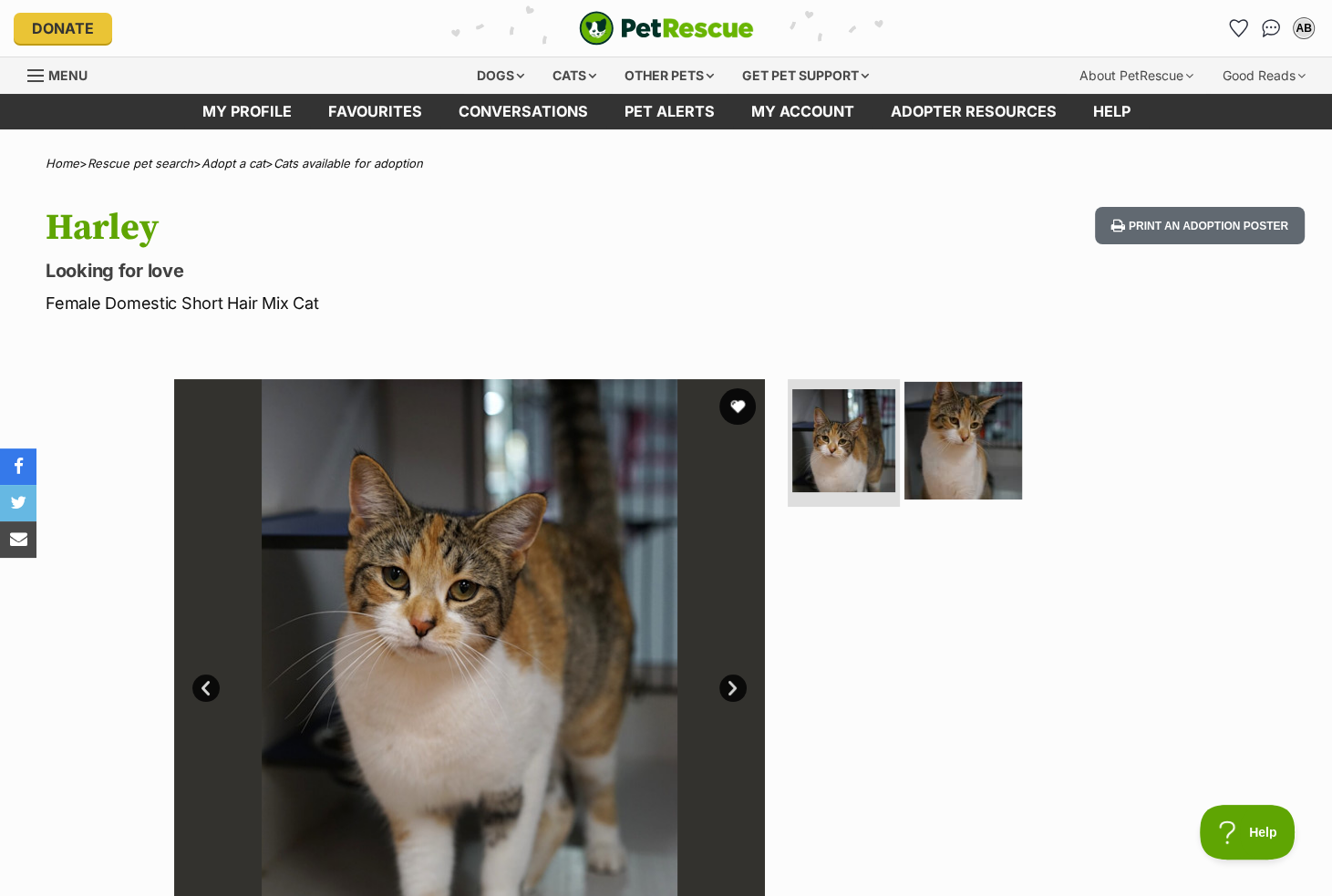 click at bounding box center (963, 440) 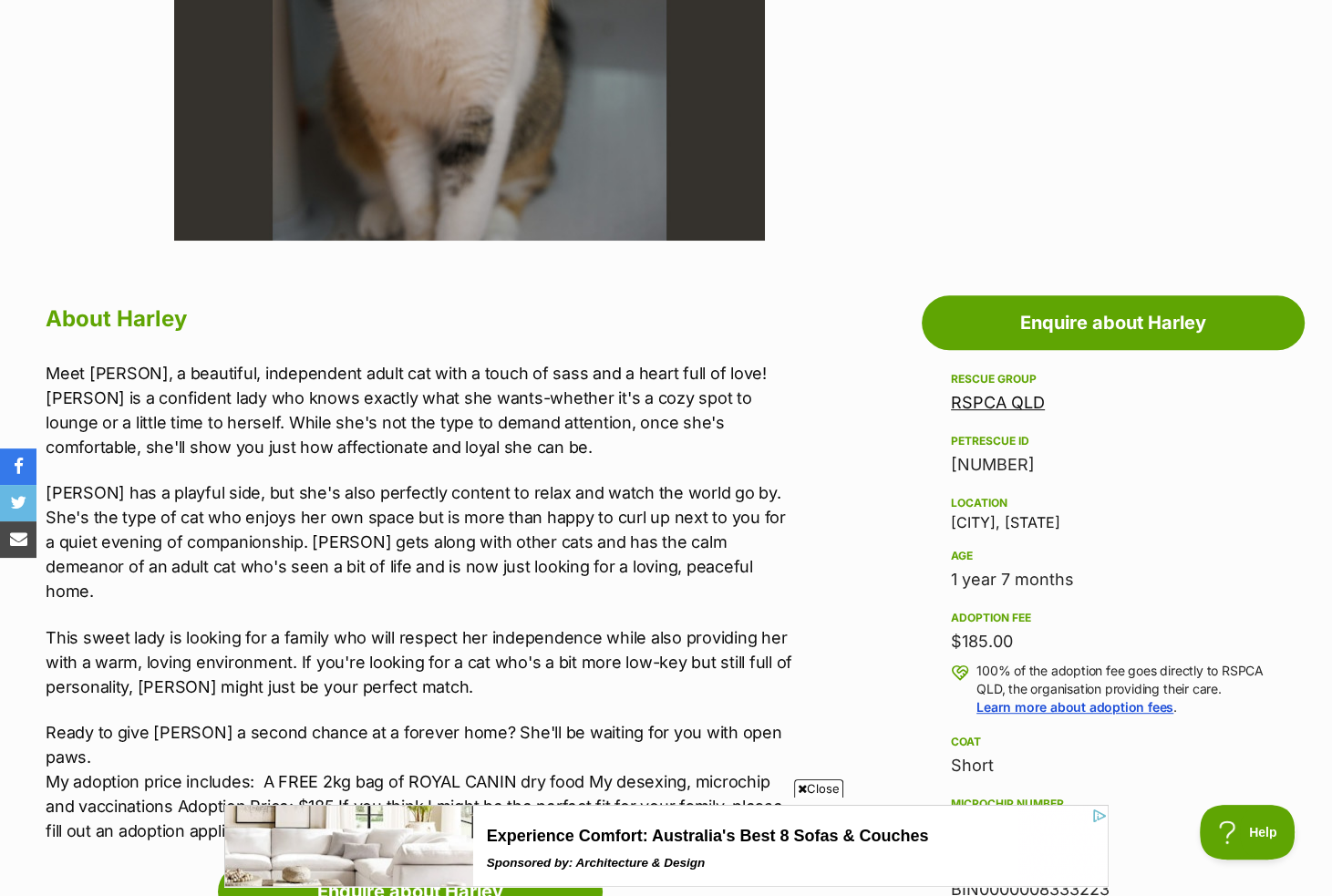 scroll, scrollTop: 0, scrollLeft: 0, axis: both 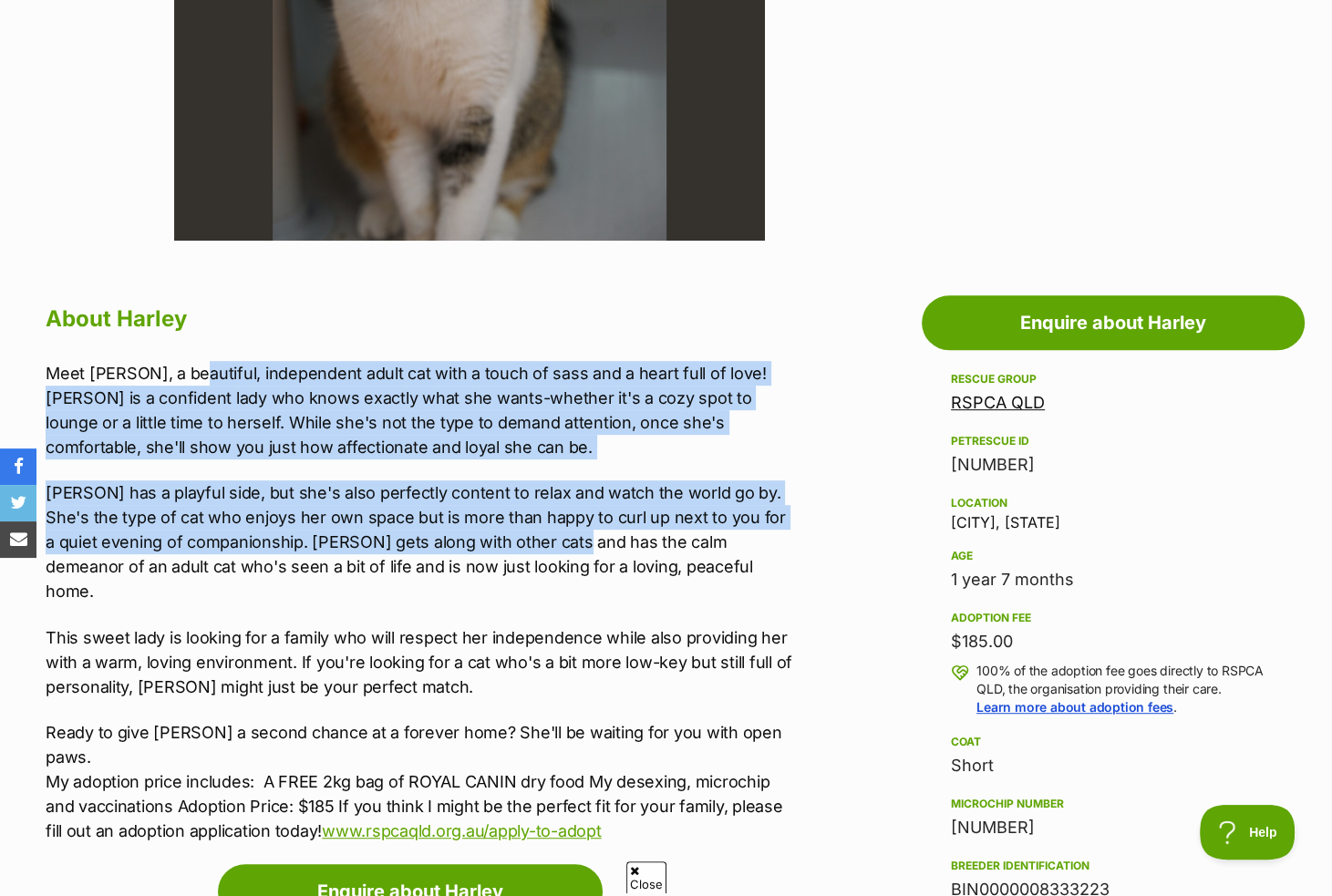 drag, startPoint x: 197, startPoint y: 378, endPoint x: 530, endPoint y: 532, distance: 366.88554 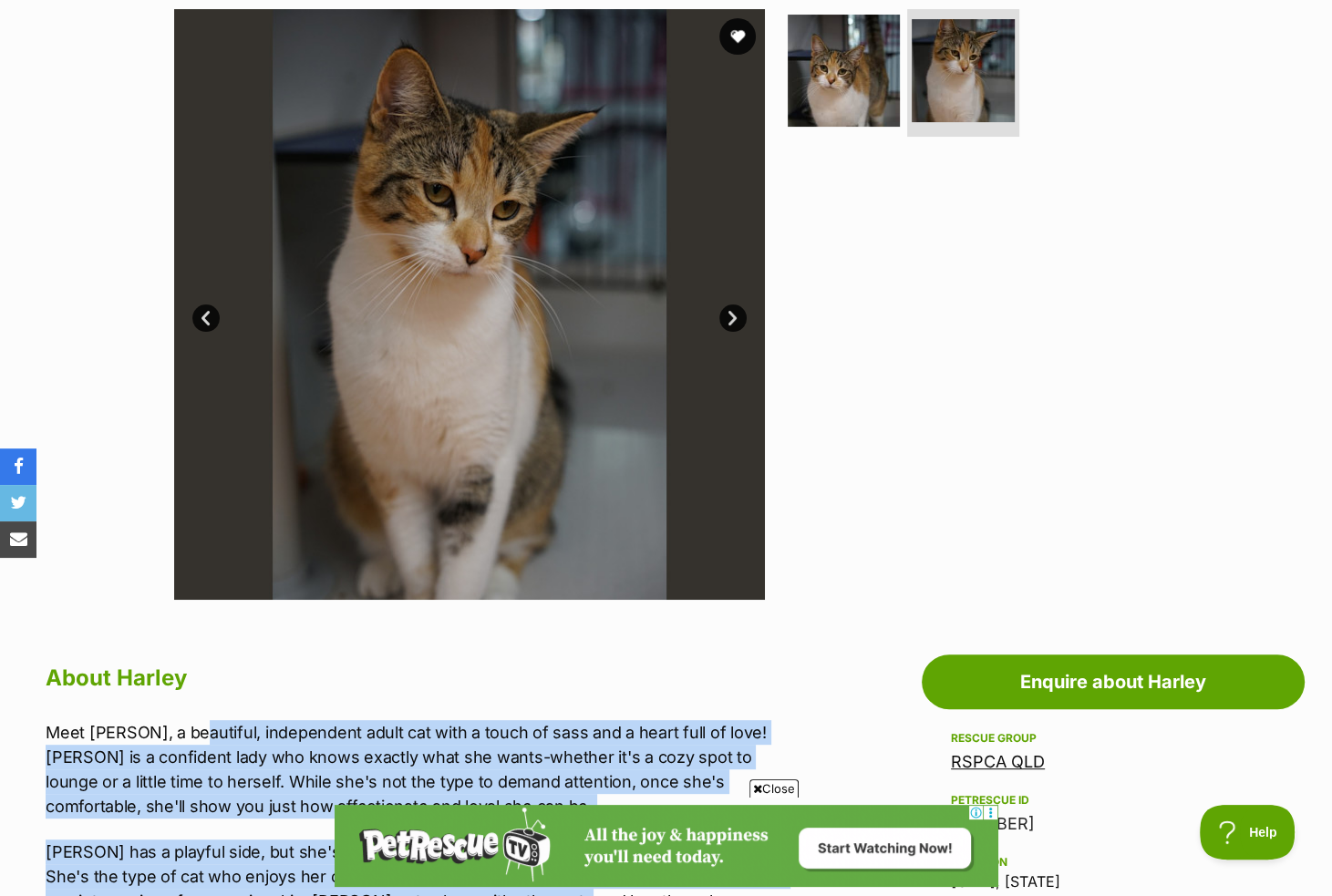 scroll, scrollTop: 273, scrollLeft: 0, axis: vertical 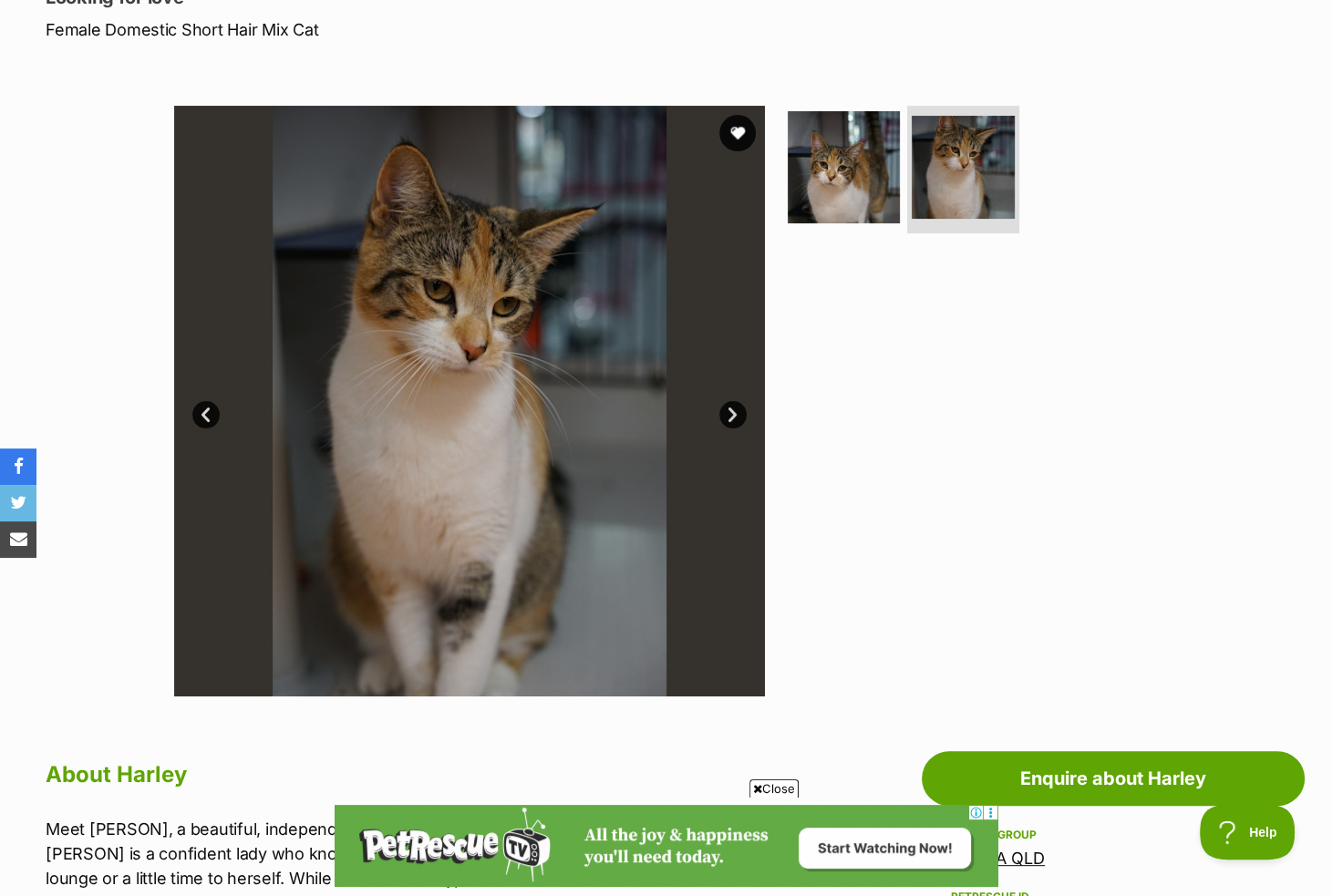click on "Next" at bounding box center (733, 415) 